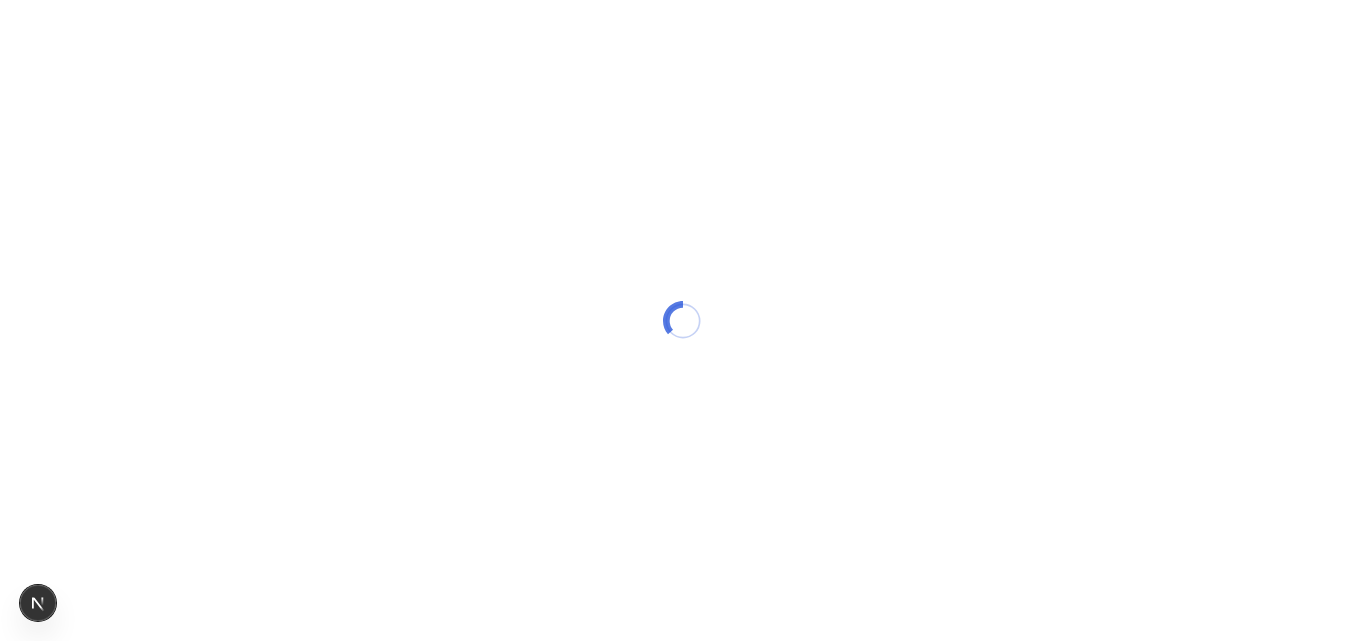 scroll, scrollTop: 0, scrollLeft: 0, axis: both 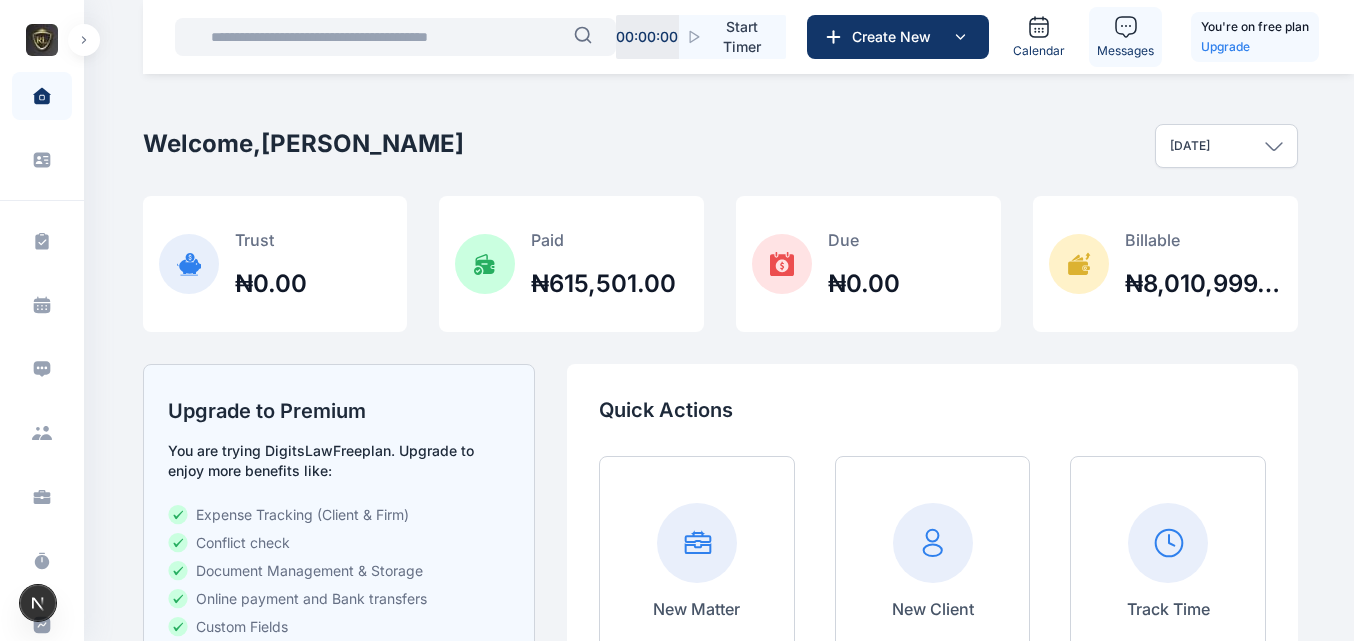 click on "Messages" at bounding box center [1125, 51] 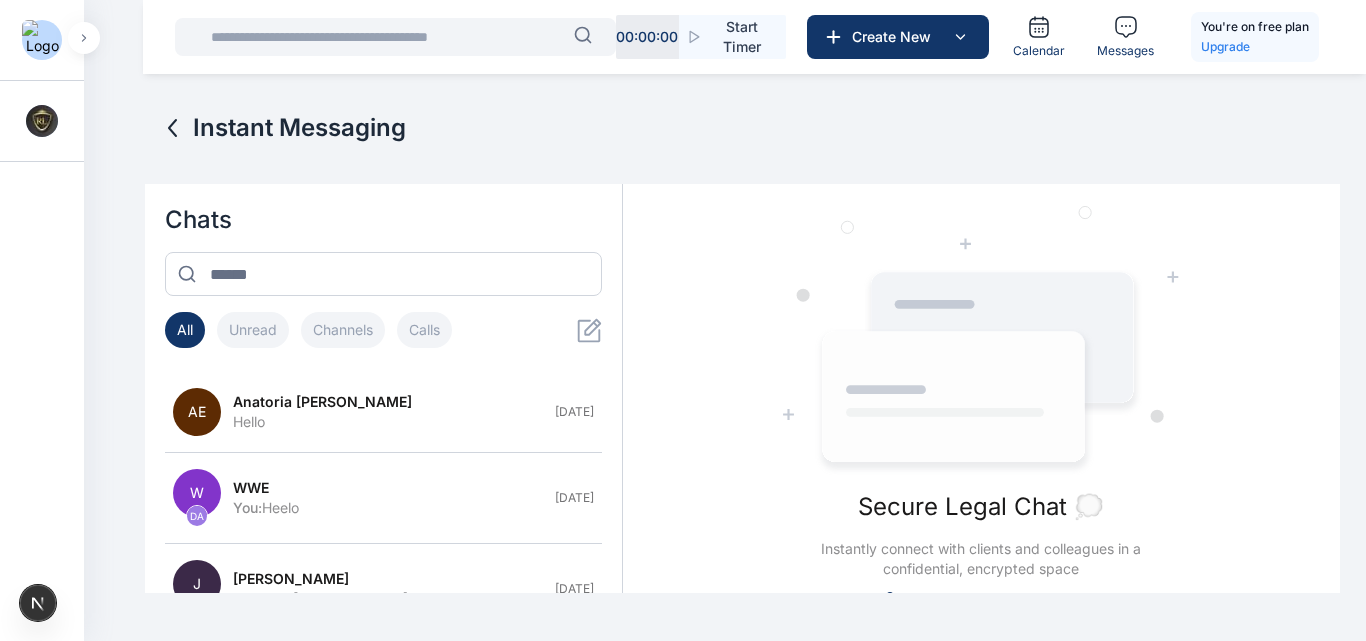 click 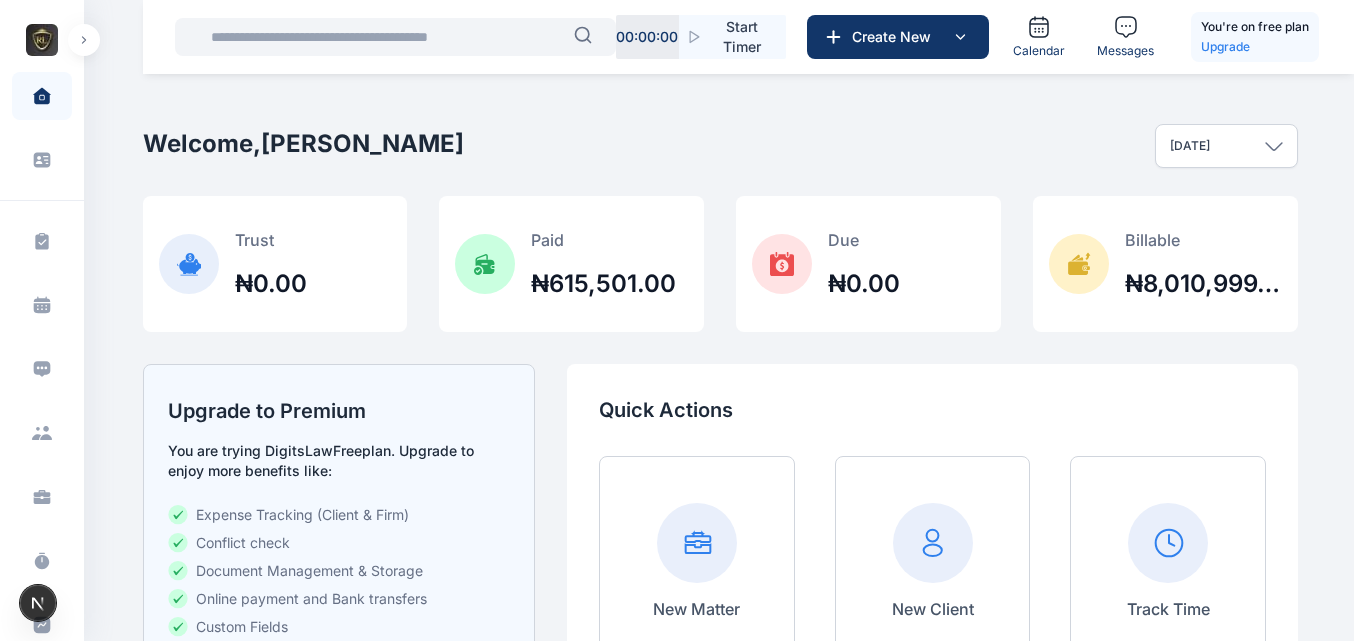 click at bounding box center [84, 40] 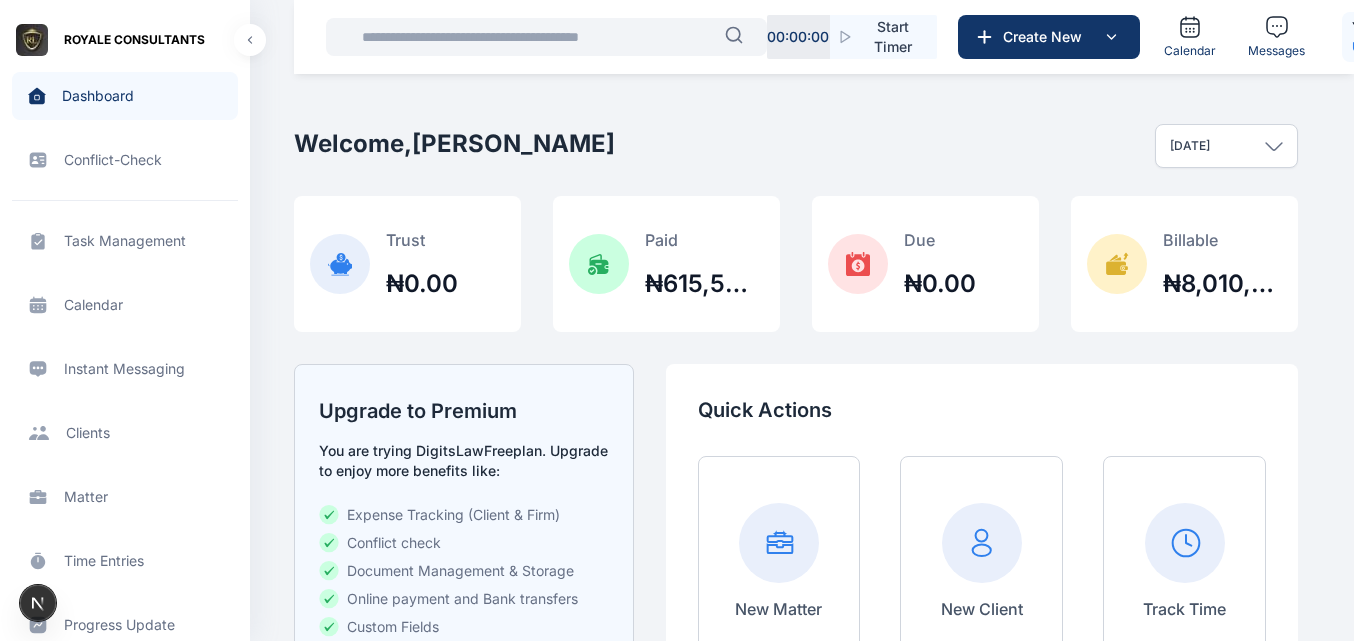 click on "Calendar Instant Messaging Instant Messaging" at bounding box center [125, 369] 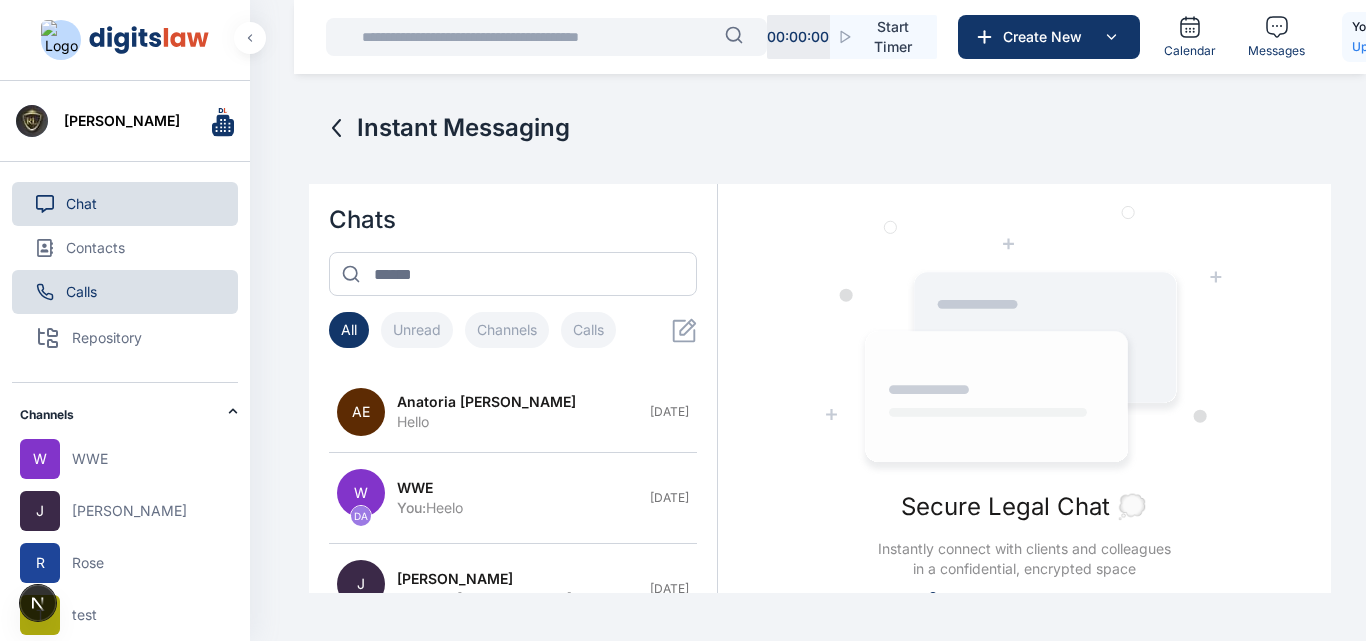 click on "Calls" at bounding box center (125, 292) 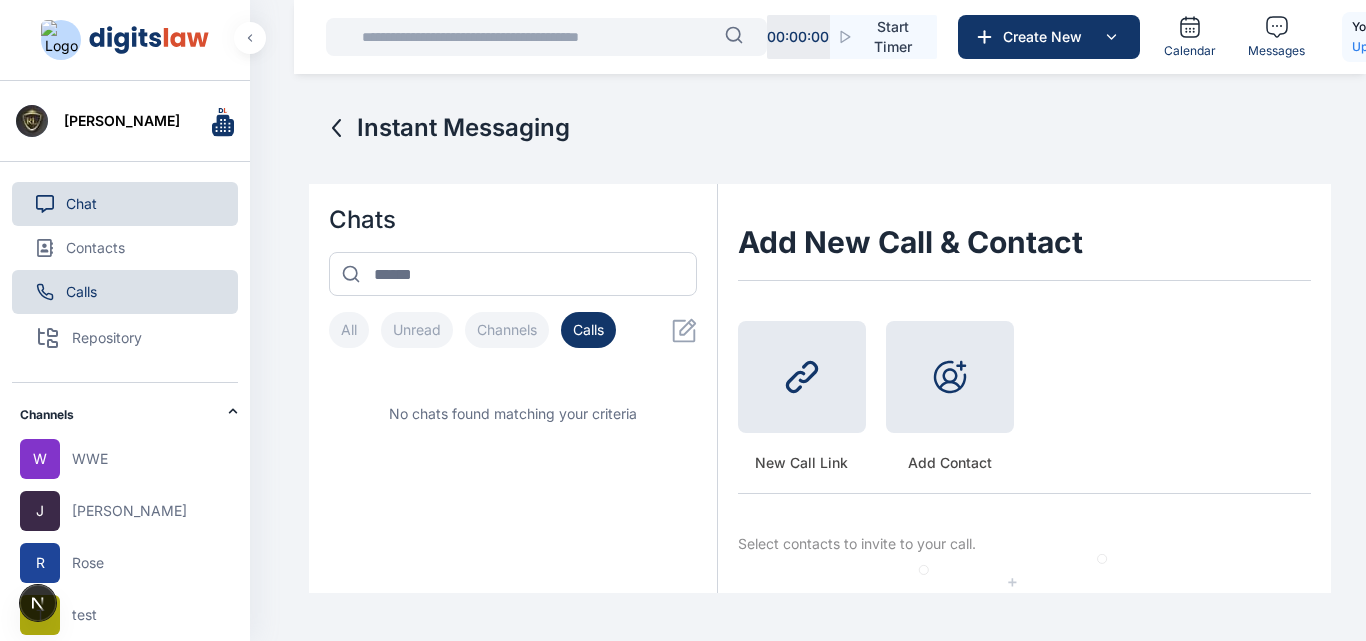 click on "Chat" at bounding box center [125, 204] 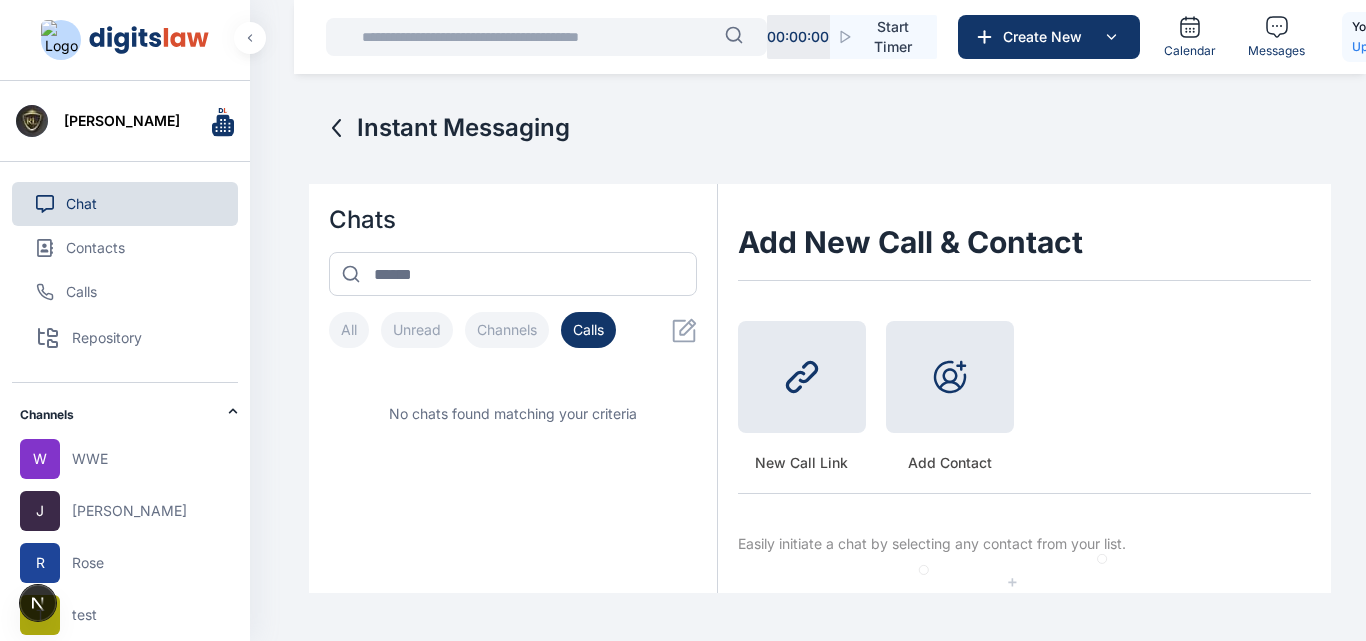click on "Chat" at bounding box center [125, 204] 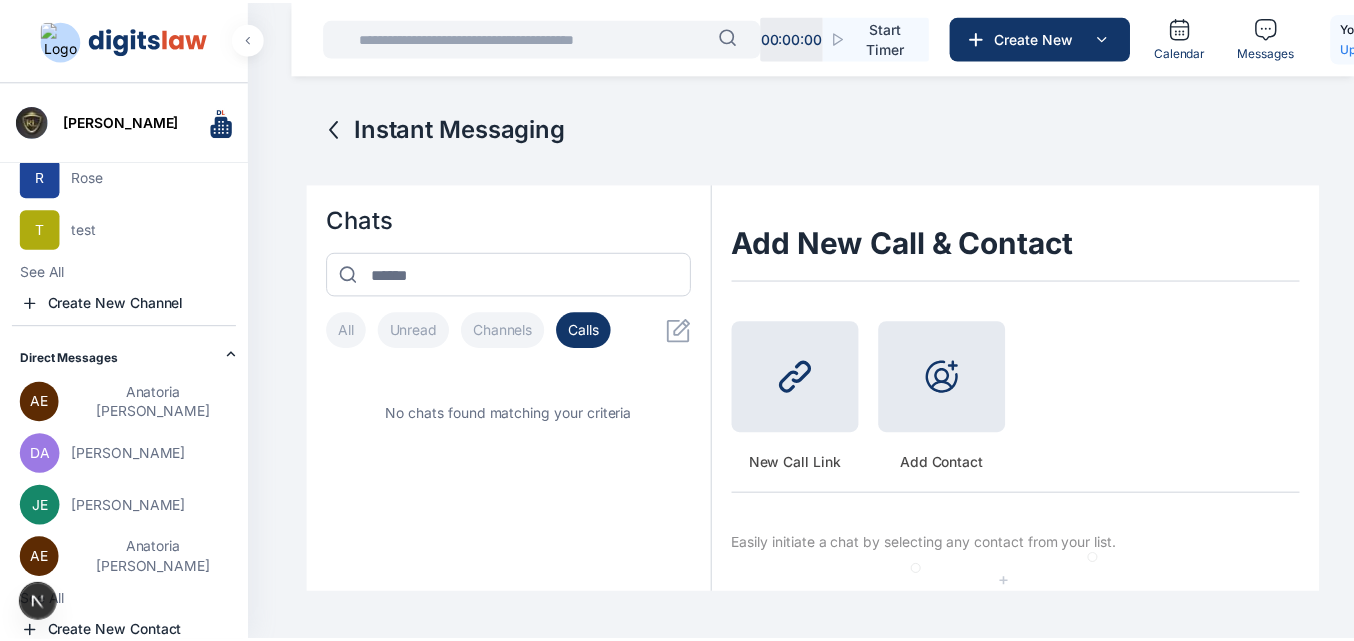 scroll, scrollTop: 423, scrollLeft: 0, axis: vertical 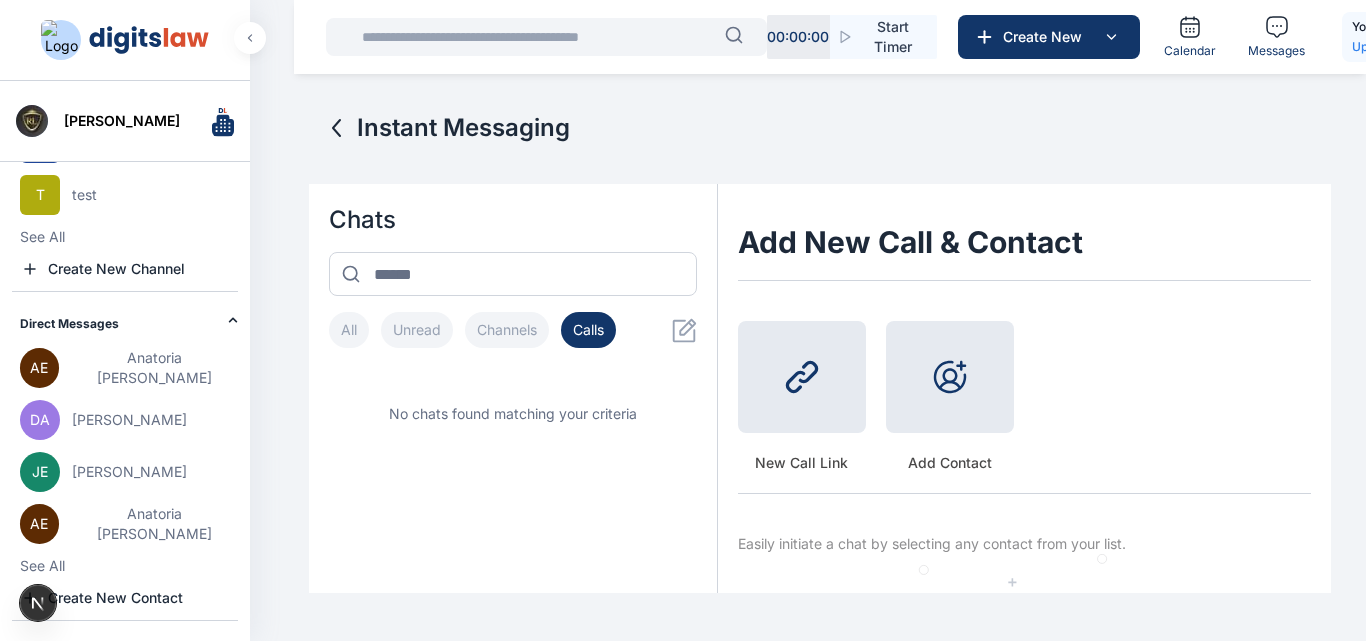 click at bounding box center [149, 40] 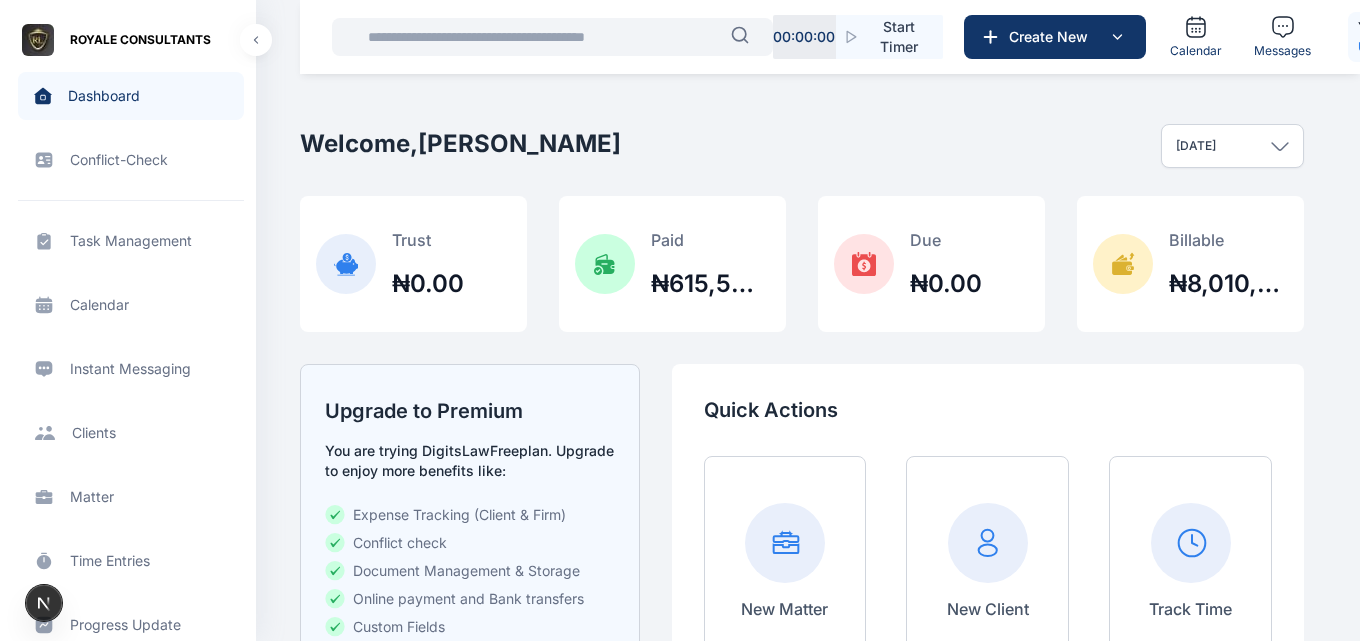scroll, scrollTop: 880, scrollLeft: 0, axis: vertical 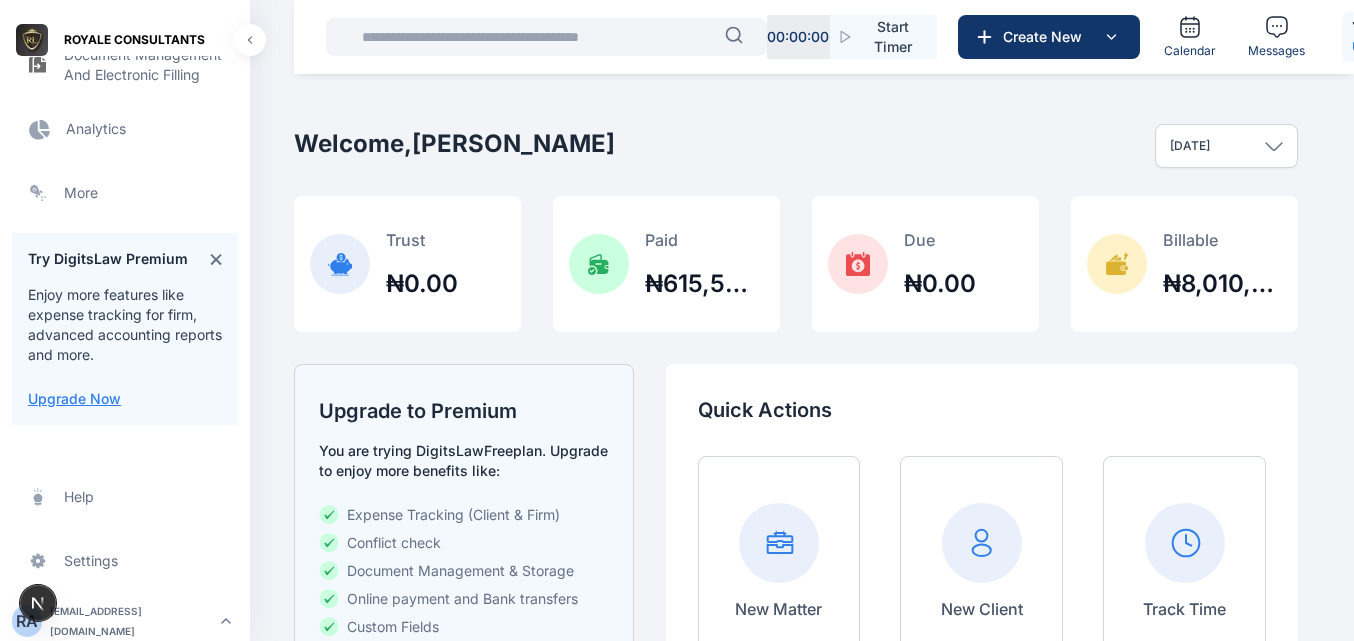 click on "R A" at bounding box center (27, 621) 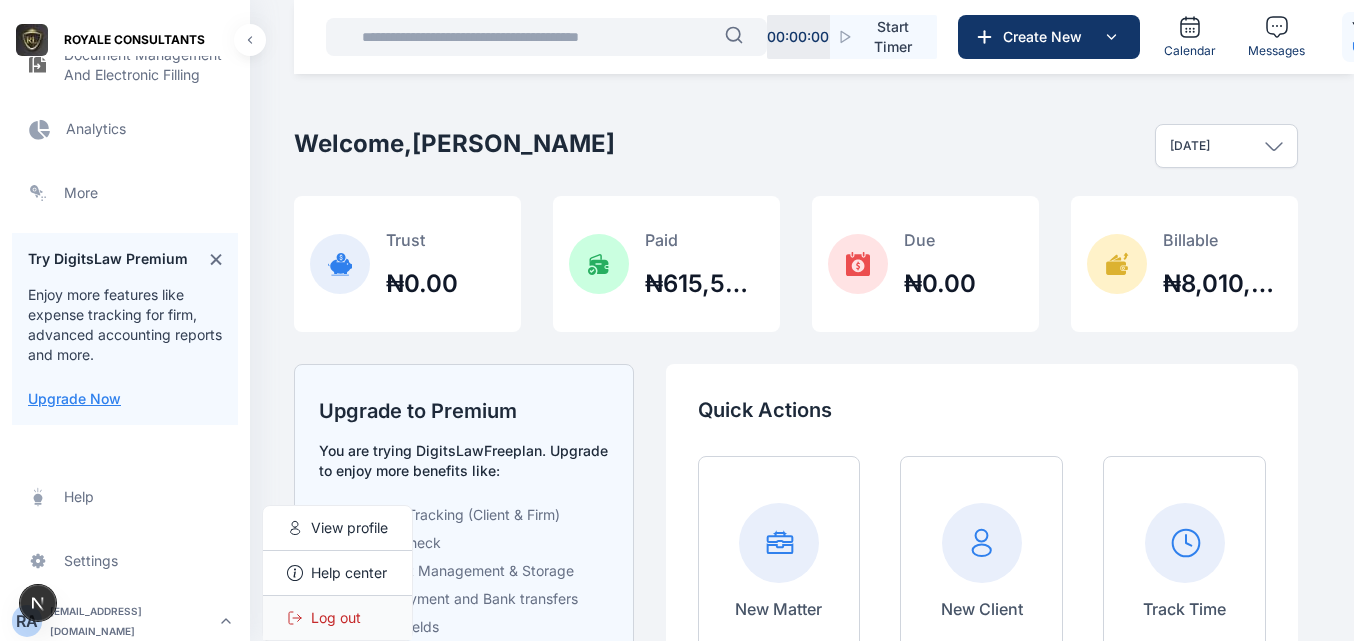 drag, startPoint x: 348, startPoint y: 633, endPoint x: 348, endPoint y: 611, distance: 22 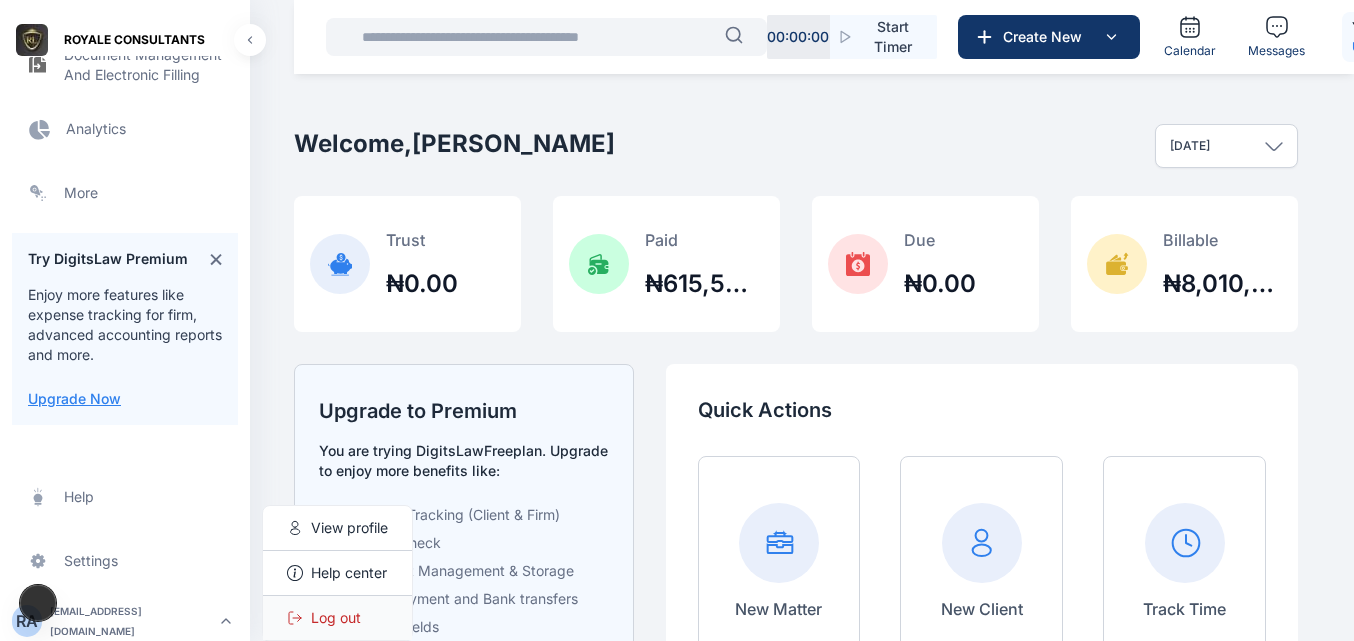 click on "Log out" at bounding box center [336, 618] 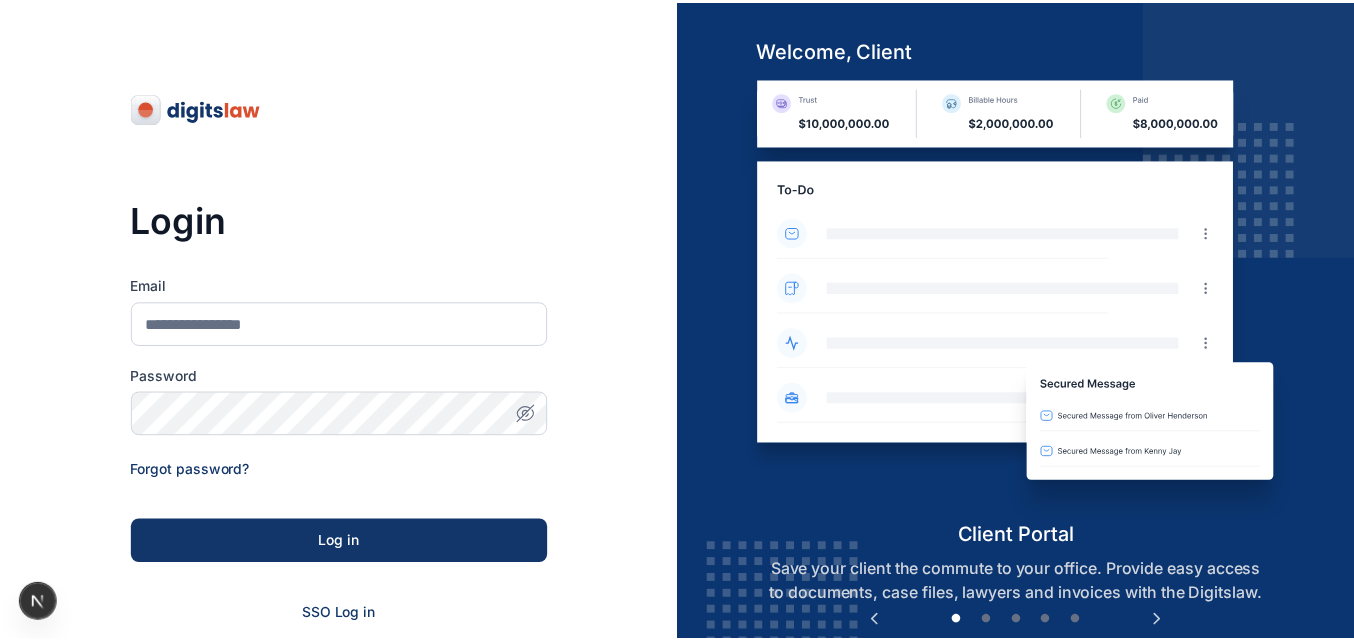 scroll, scrollTop: 0, scrollLeft: 0, axis: both 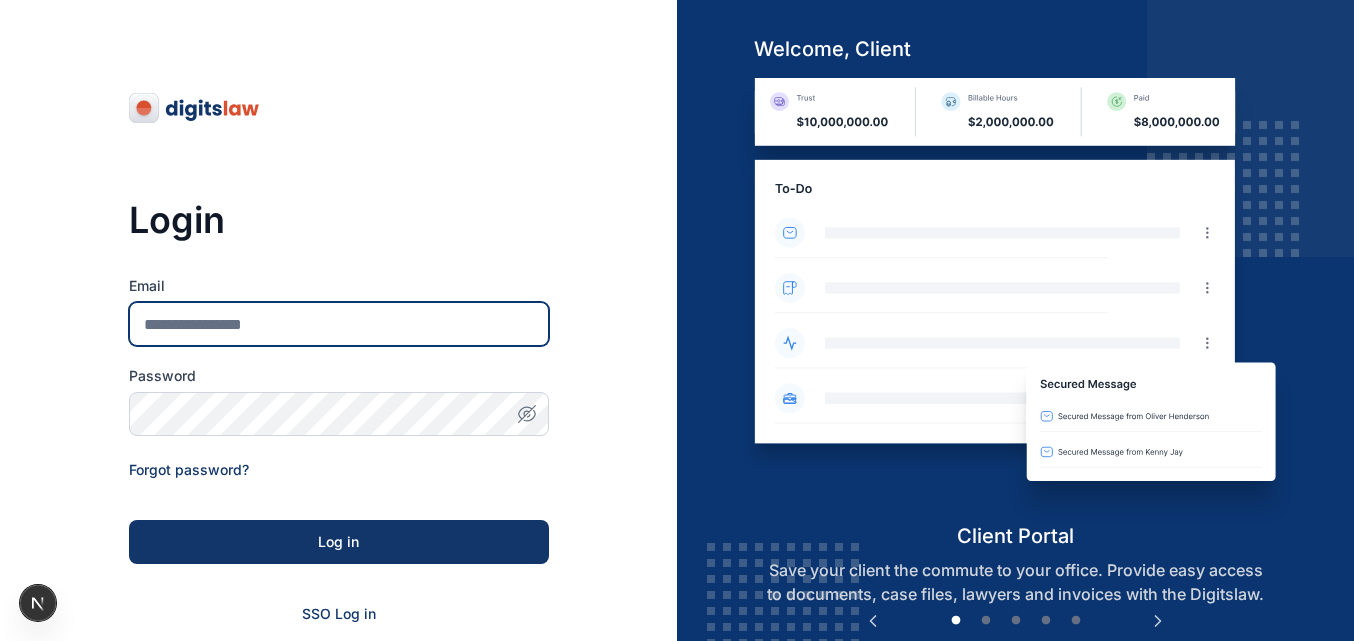 click on "Email" at bounding box center [339, 324] 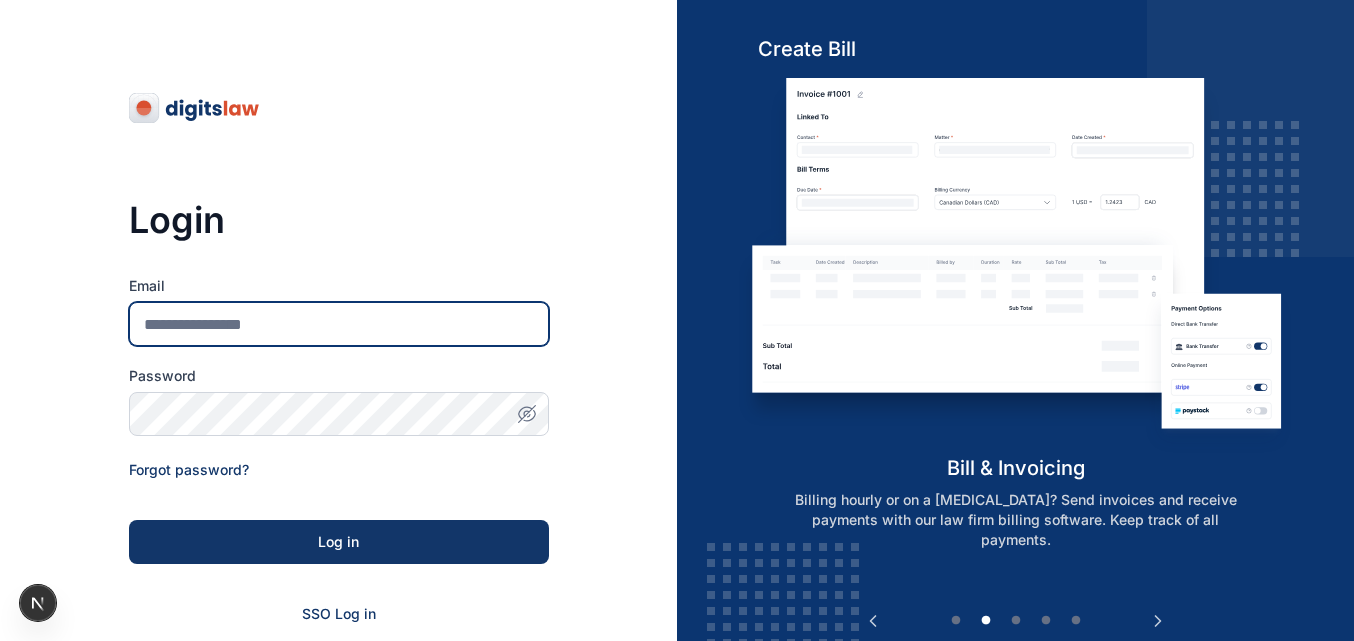 type on "**********" 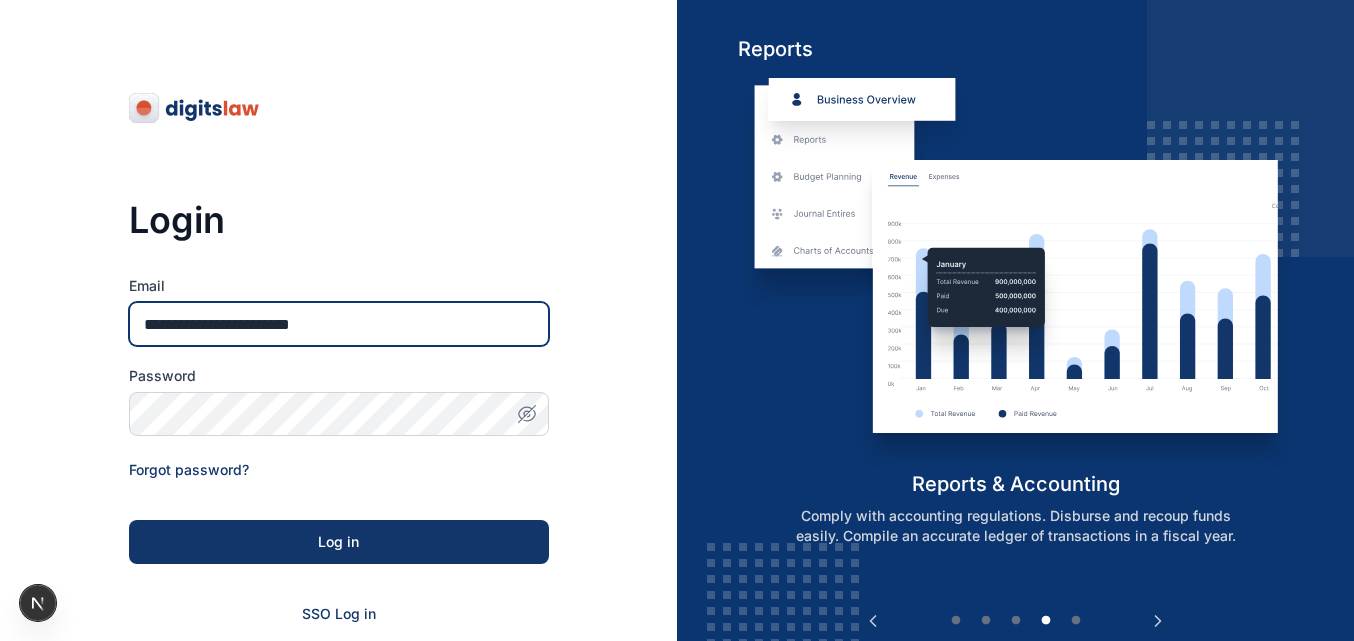 click on "**********" at bounding box center [339, 324] 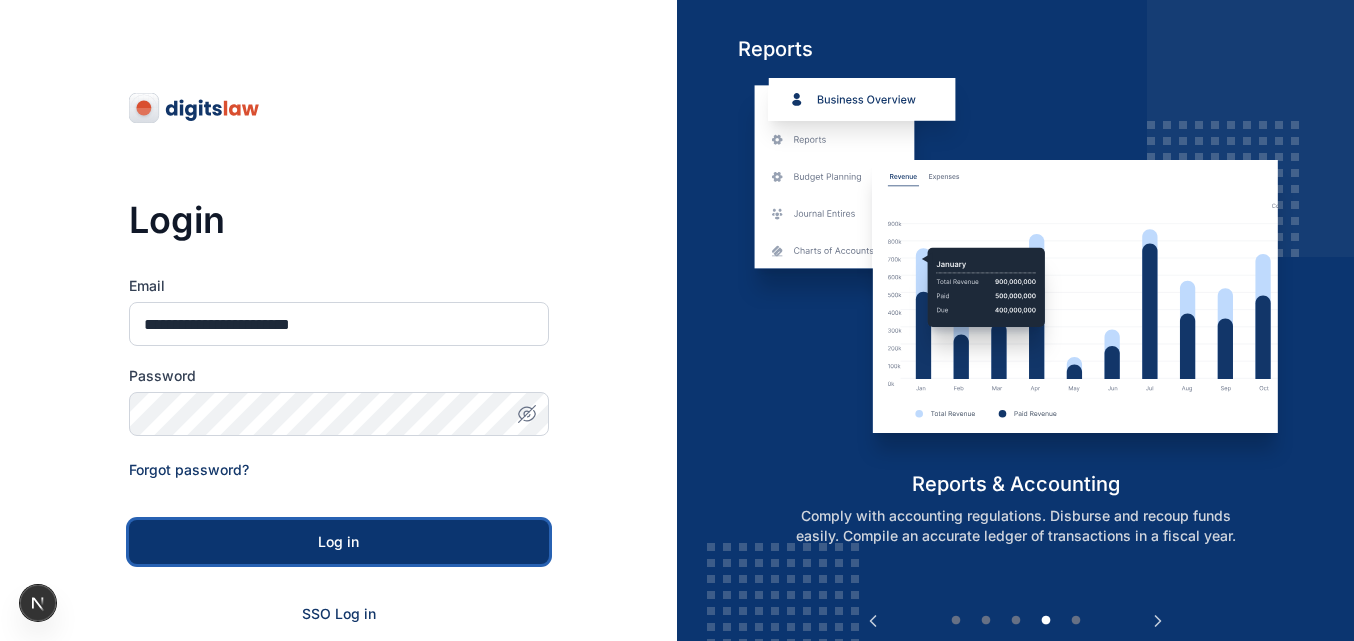 click on "Log in" at bounding box center [339, 542] 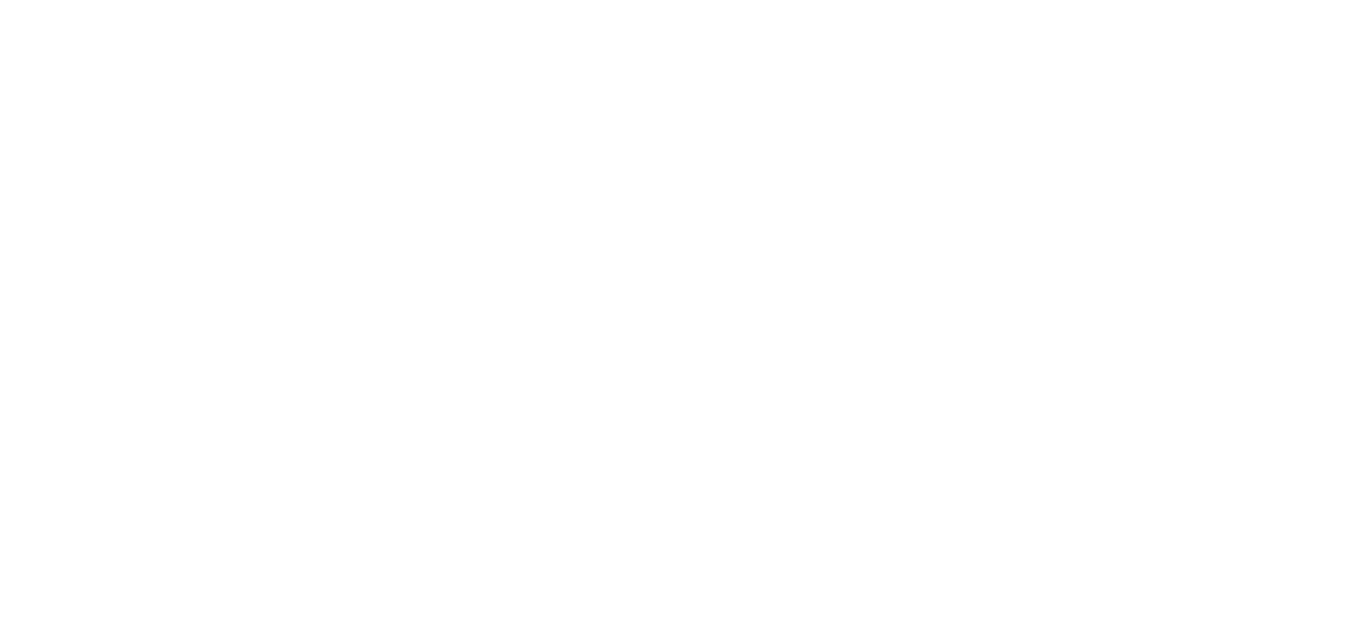 scroll, scrollTop: 0, scrollLeft: 0, axis: both 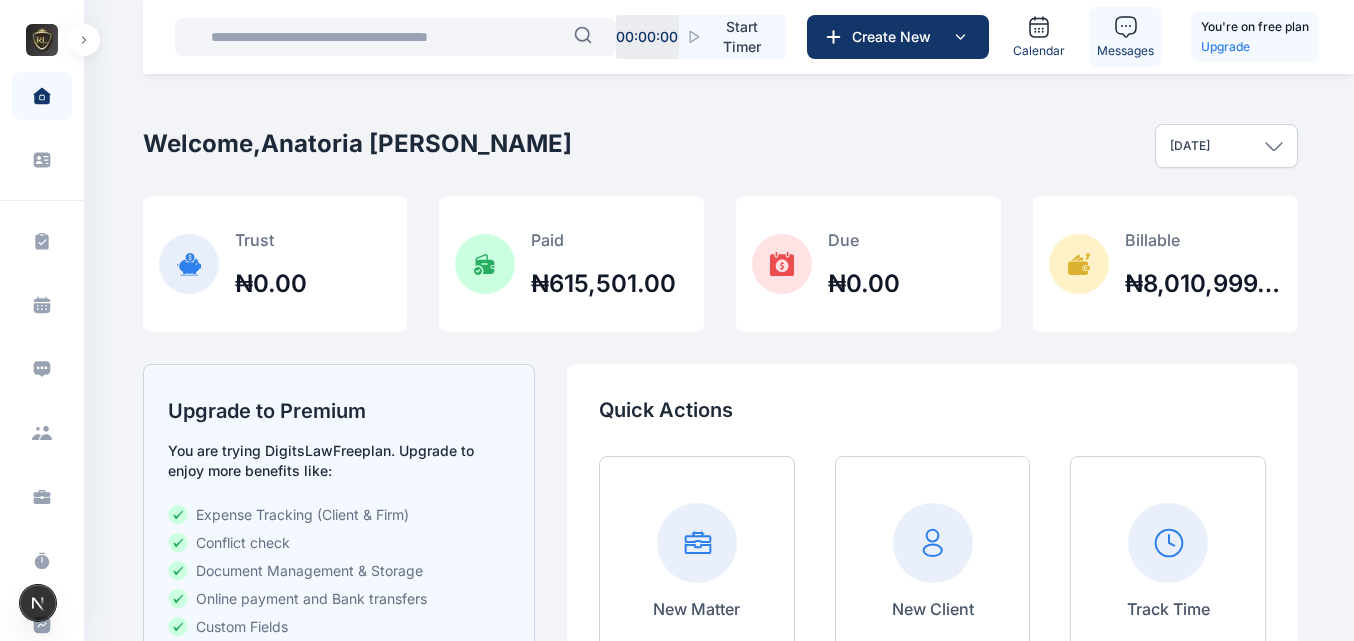 click on "Messages" at bounding box center [1125, 37] 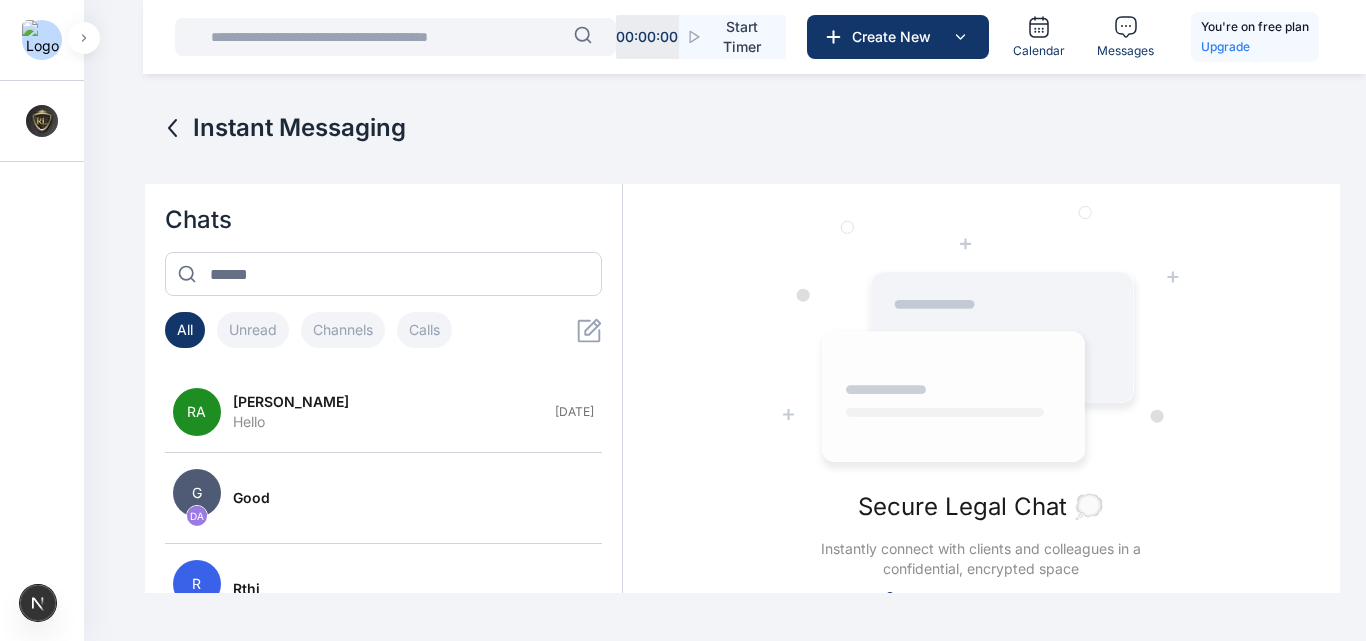 click at bounding box center [84, 38] 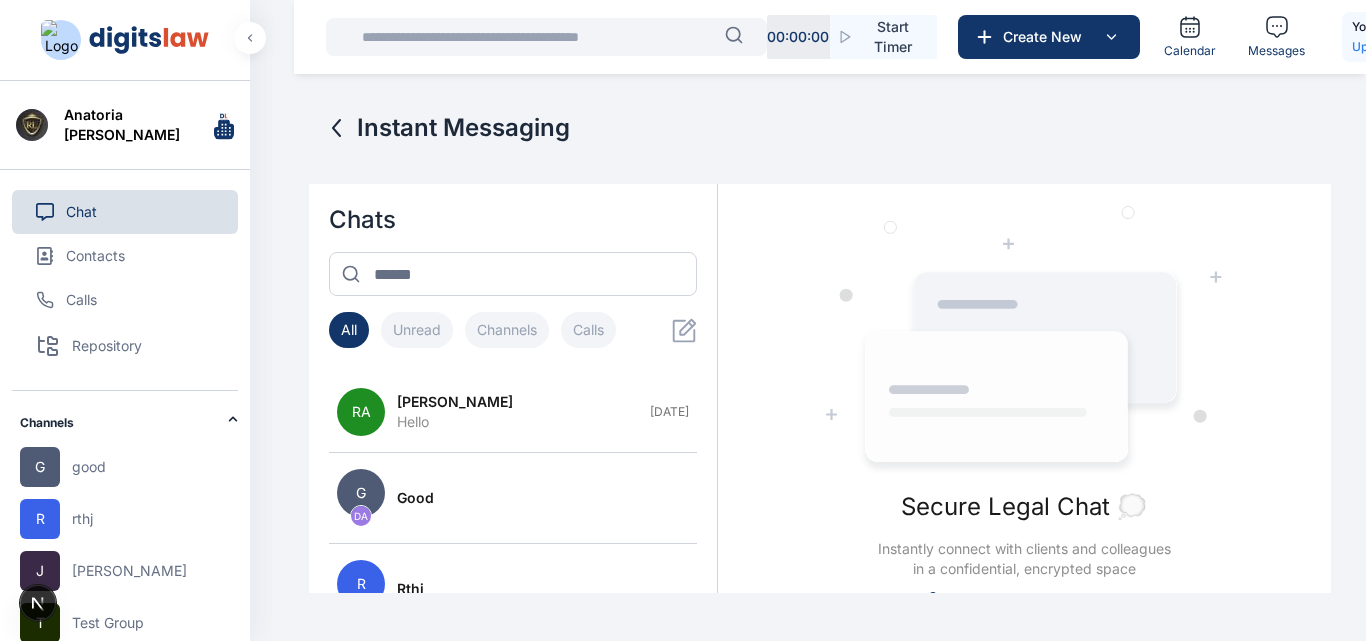 click on "Instant Messaging" at bounding box center [820, 148] 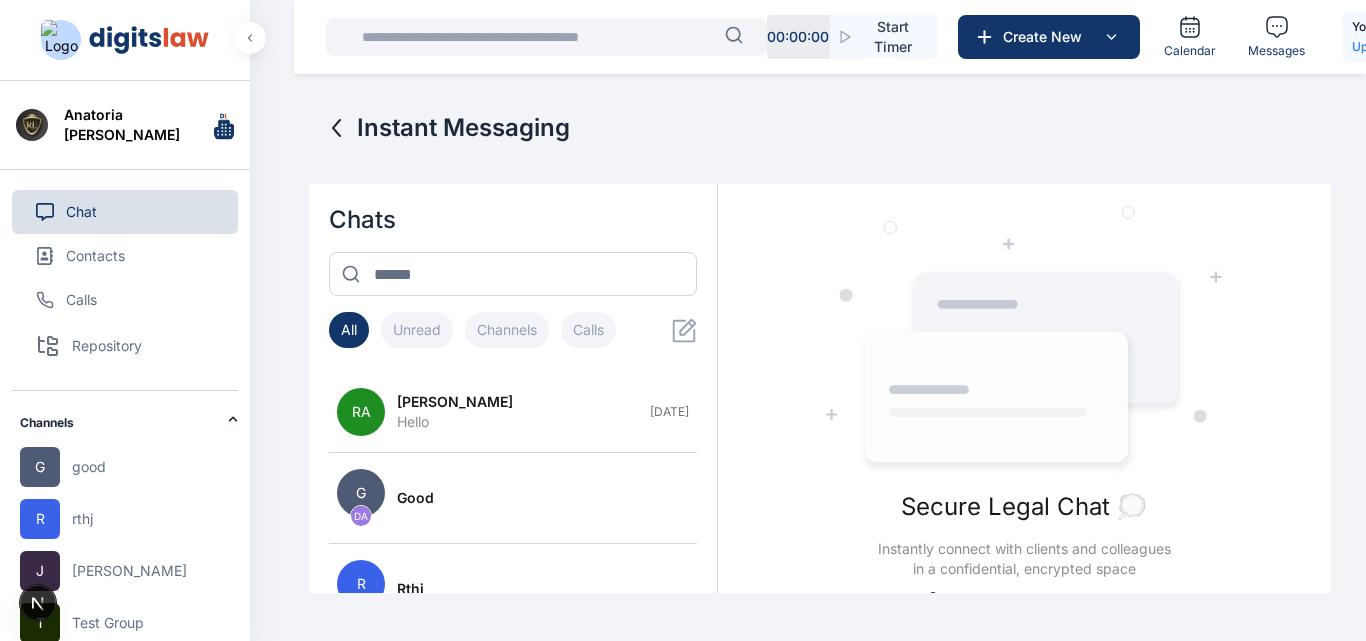 drag, startPoint x: 399, startPoint y: 219, endPoint x: 418, endPoint y: 212, distance: 20.248457 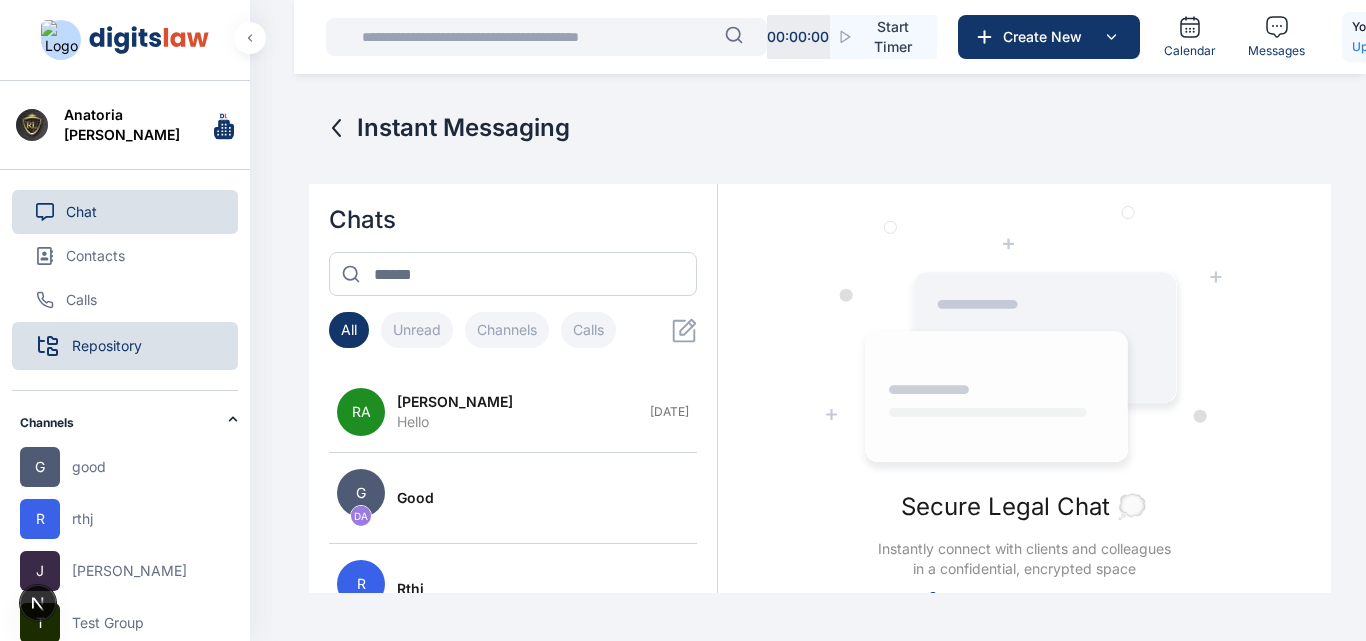 click on "Repository" at bounding box center [107, 346] 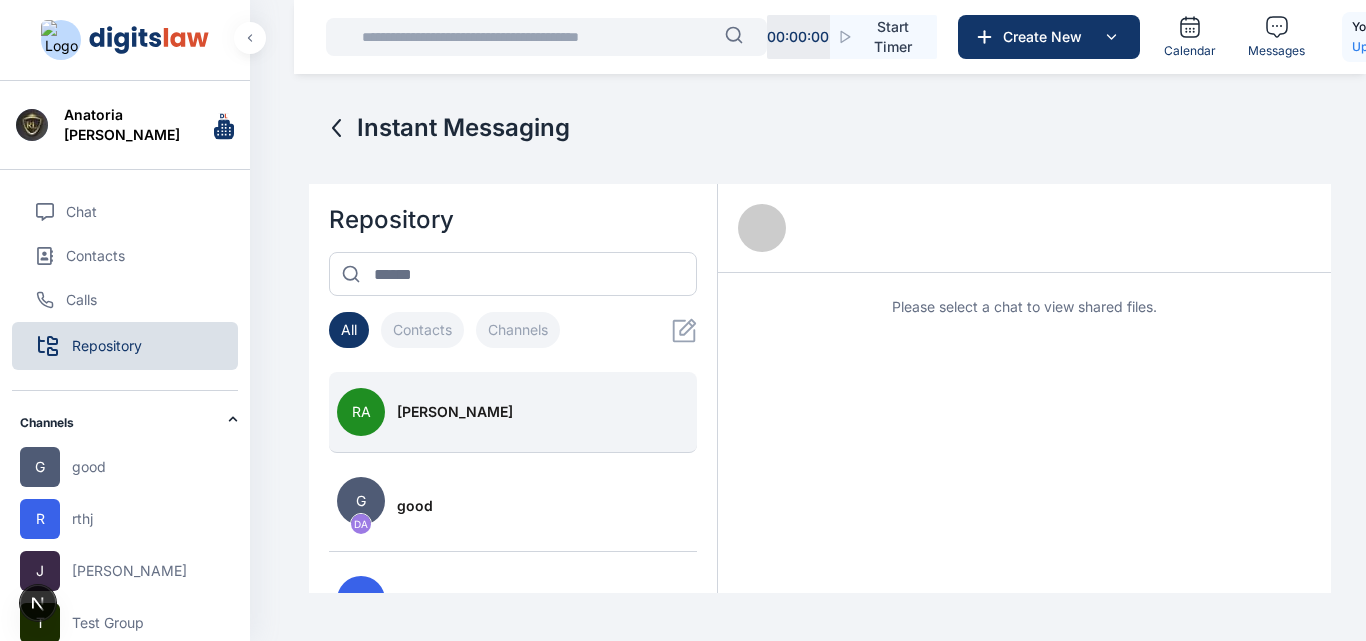 click on "RA Roseline Aguda" at bounding box center (513, 412) 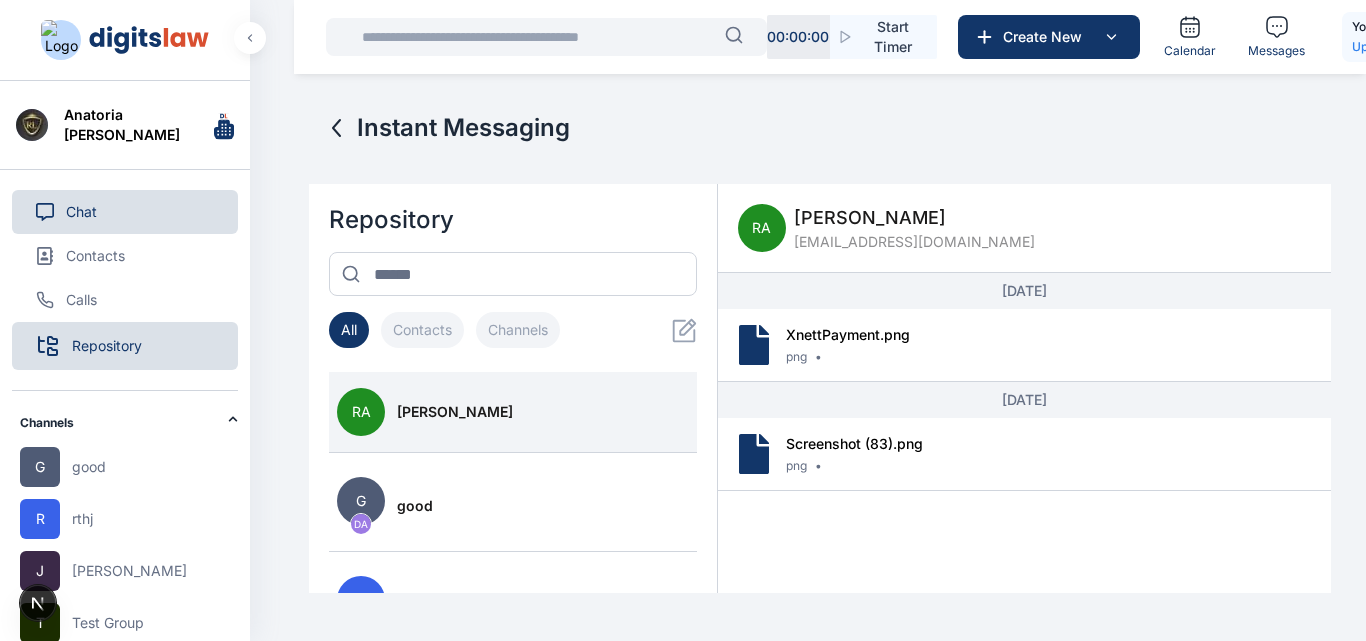 click on "Chat" at bounding box center [125, 212] 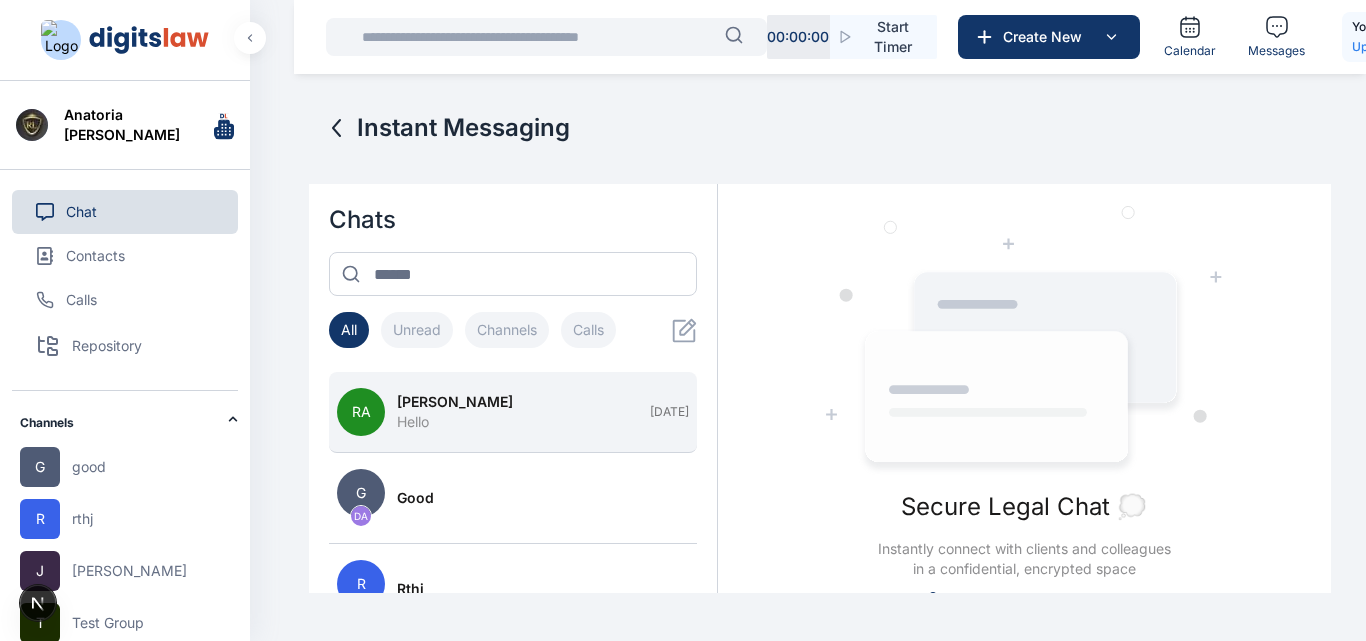 click on "RA Roseline Aguda Hello Jun 23" at bounding box center [513, 412] 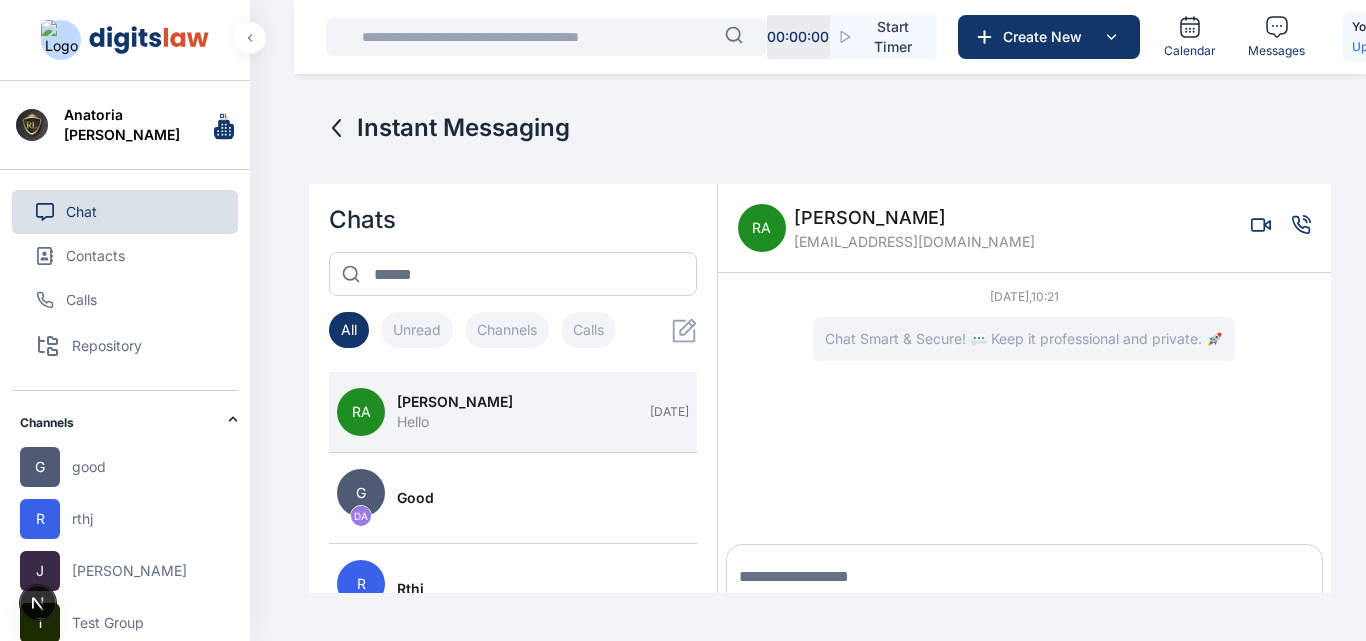 scroll, scrollTop: 72, scrollLeft: 0, axis: vertical 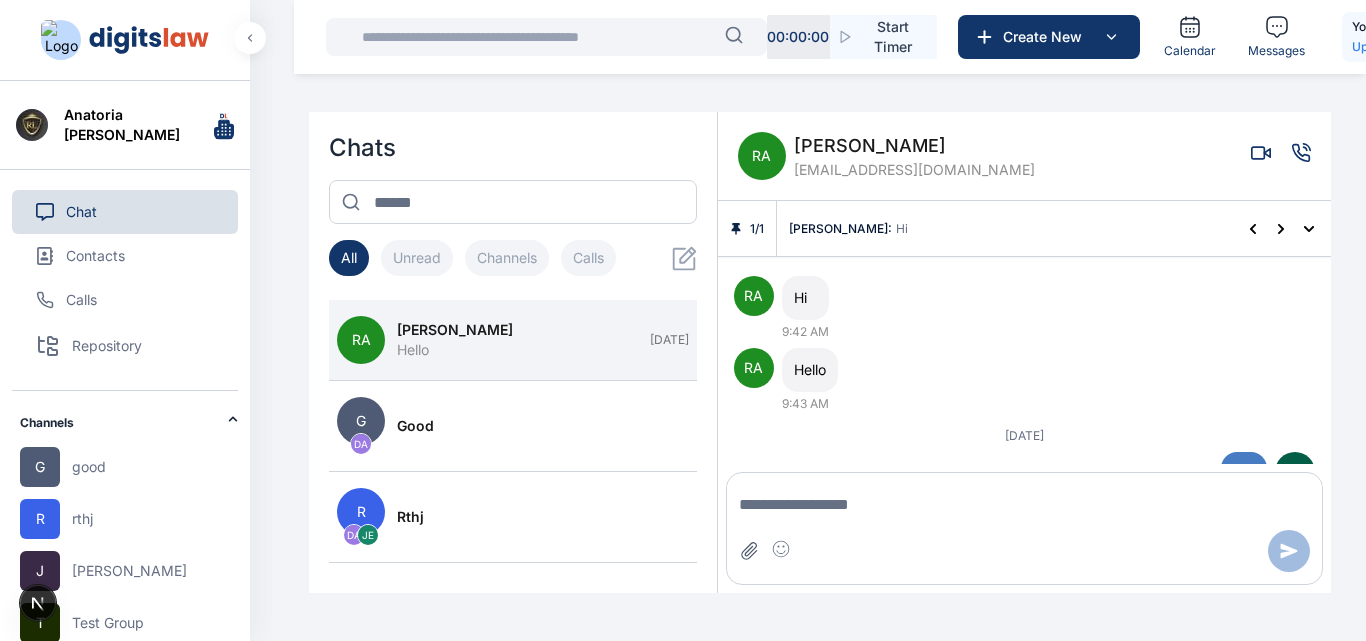 click 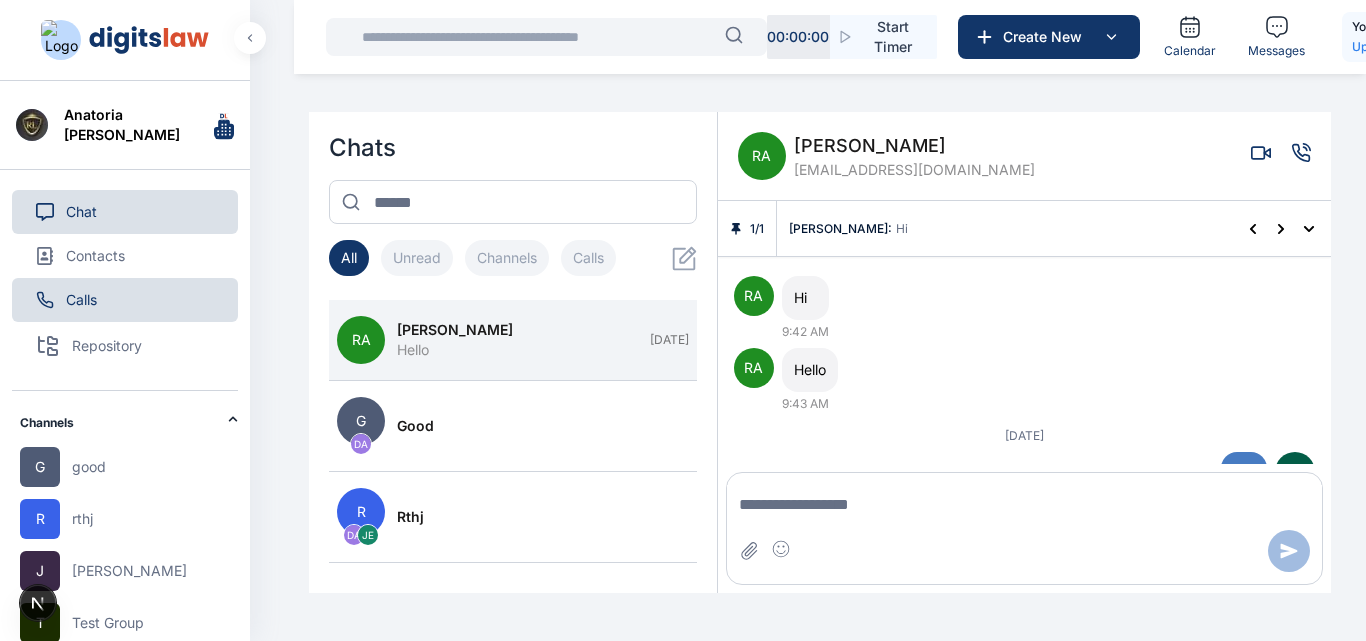 click on "Calls" at bounding box center (125, 300) 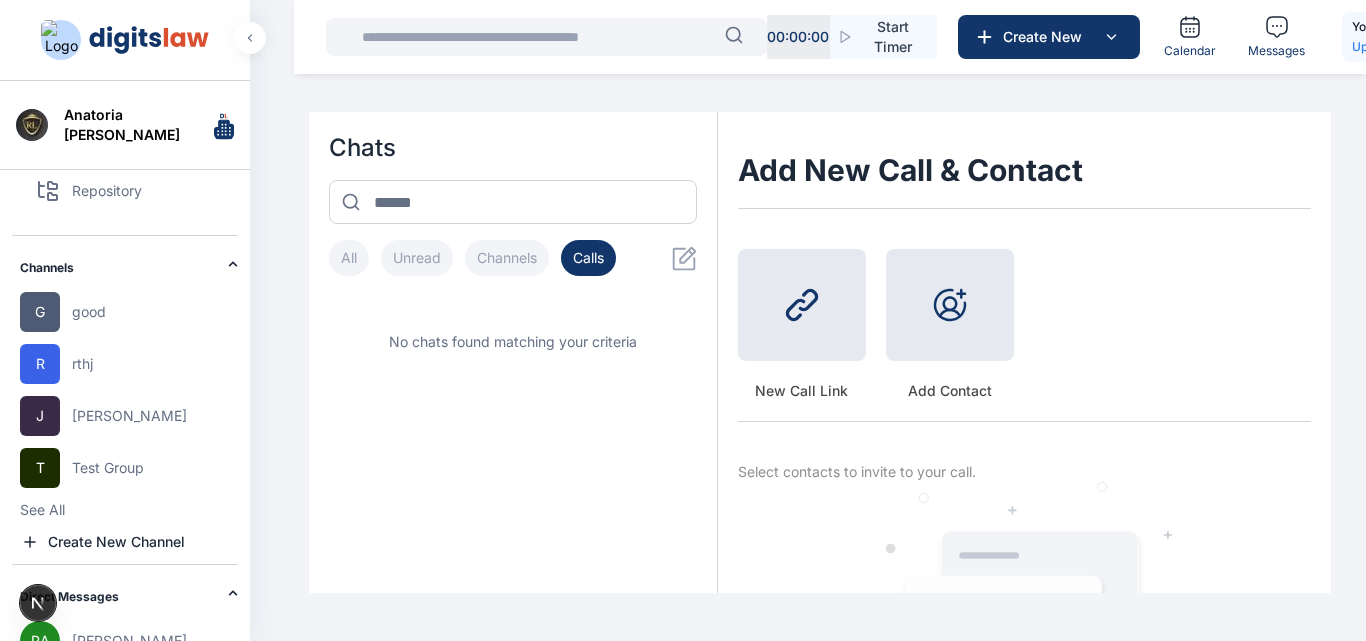 scroll, scrollTop: 0, scrollLeft: 0, axis: both 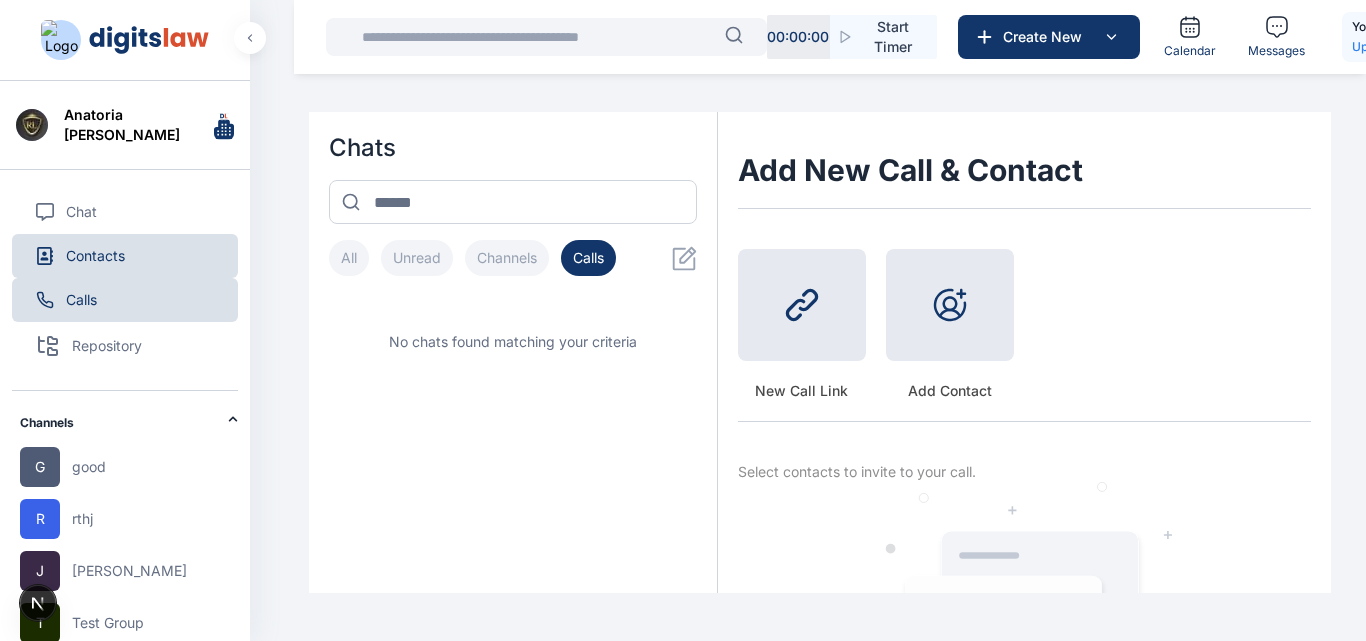 click on "Contacts" at bounding box center (125, 256) 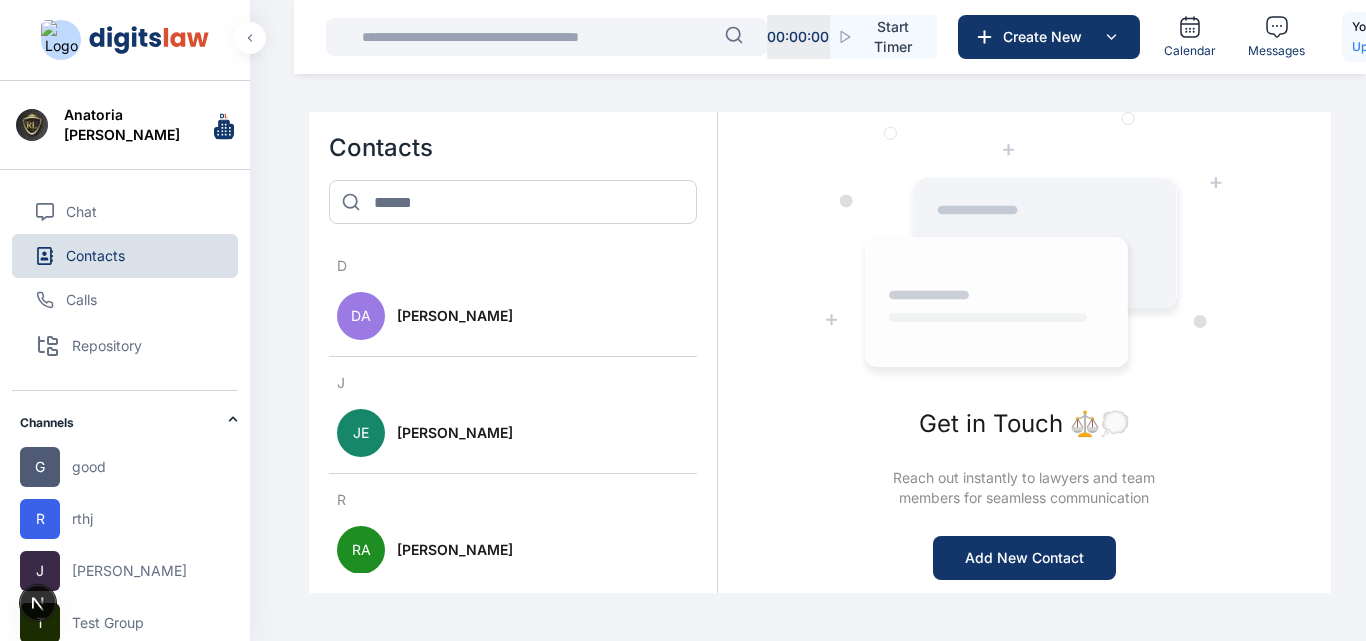 click on "Anatoria Eddie Chat Contacts Calls Repository Channels G good R rthj J joo T Test Group See All Create New Channel Direct Messages RA Roseline Aguda DA Daniel Adekoya JE John Elsa RA Roseline Aguda See All Create New Contact Instant Messaging Contacts D DA Daniel Adekoya J JE John Elsa R RA Roseline Aguda Get in Touch ⚖️💭 Reach out instantly to lawyers and team members for seamless communication Add New Contact" at bounding box center (683, 312) 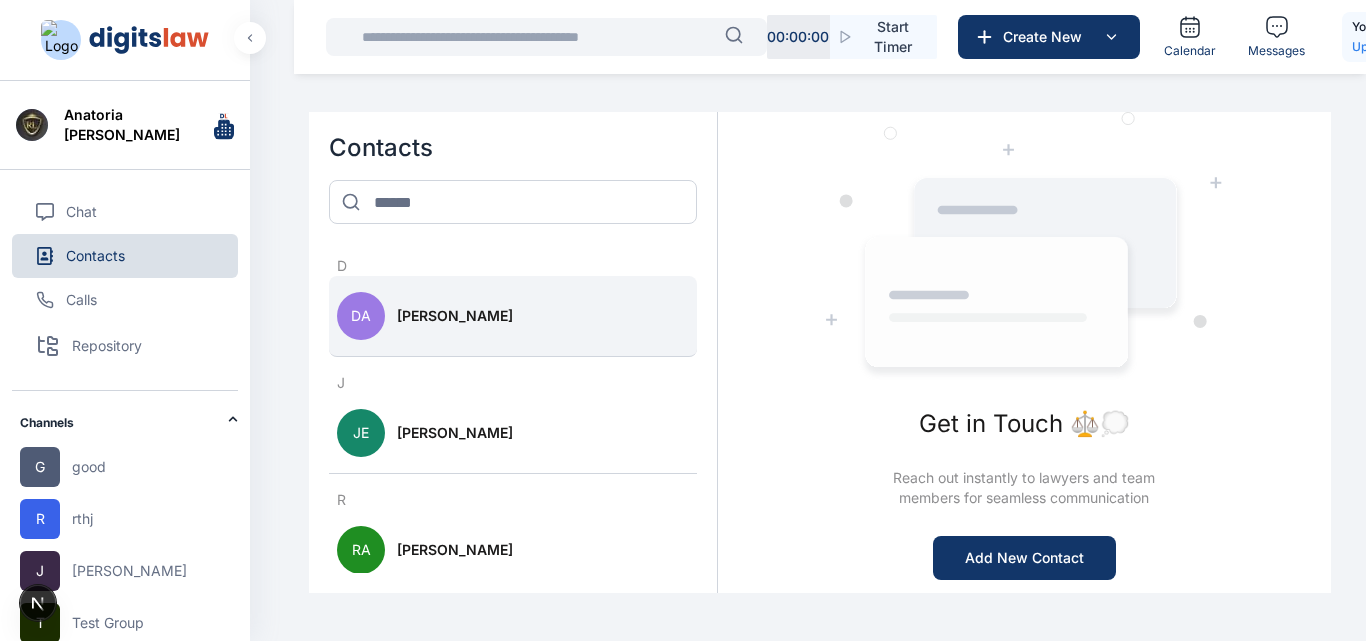 click on "[PERSON_NAME]" at bounding box center [455, 316] 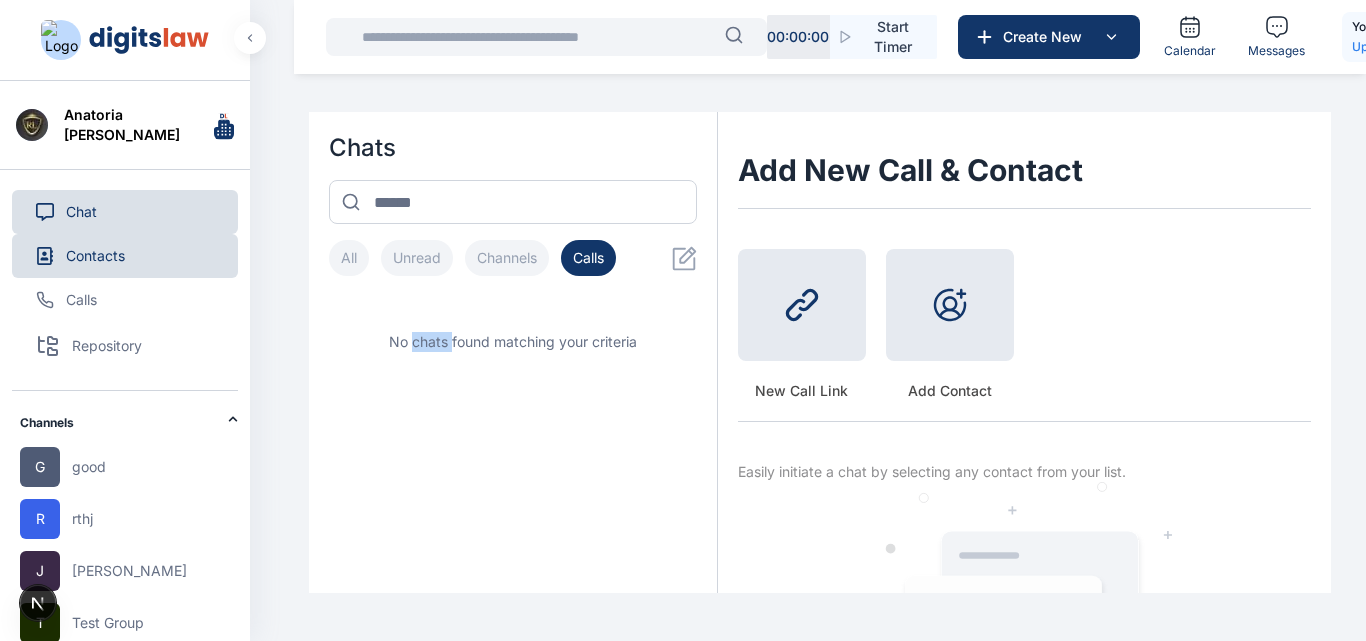click on "Chat" at bounding box center [125, 212] 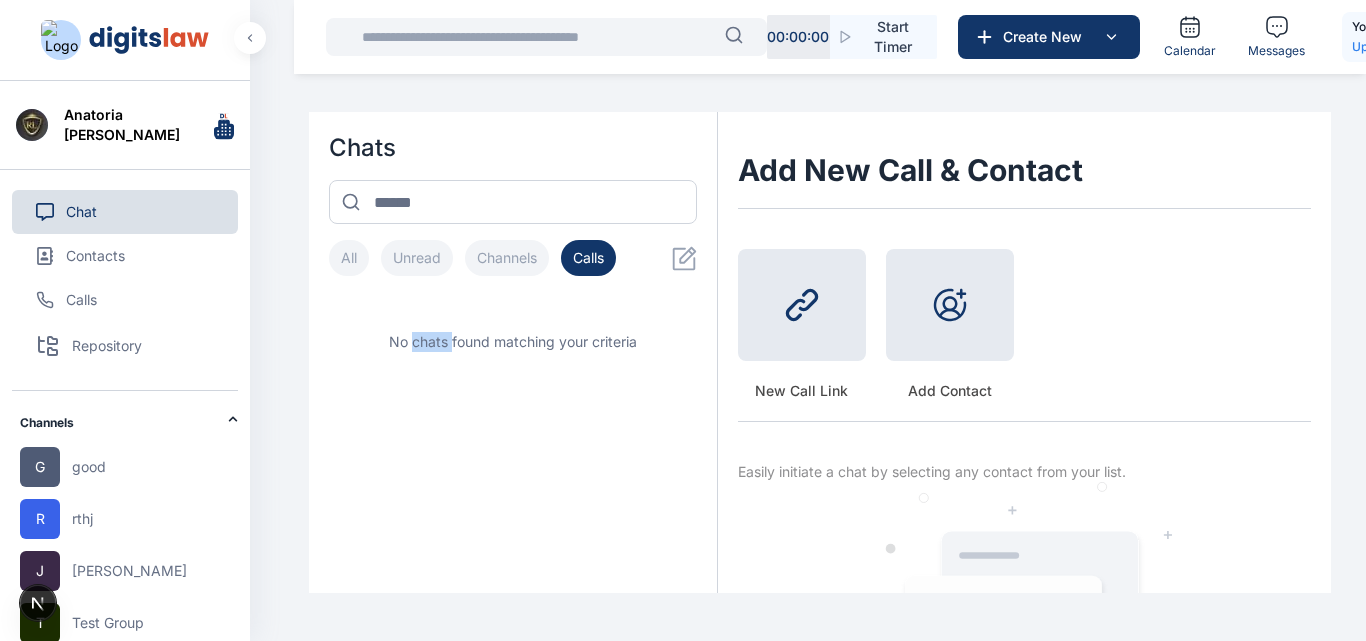 click on "Chat" at bounding box center [125, 212] 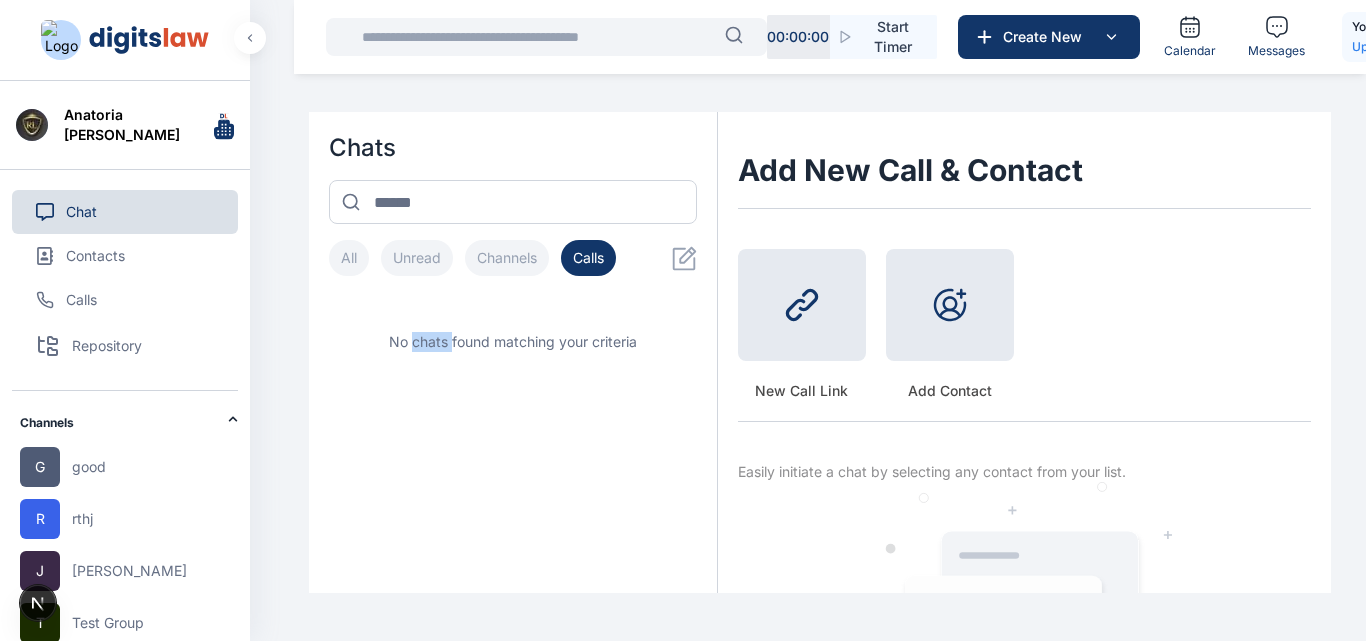 click on "All" at bounding box center [349, 258] 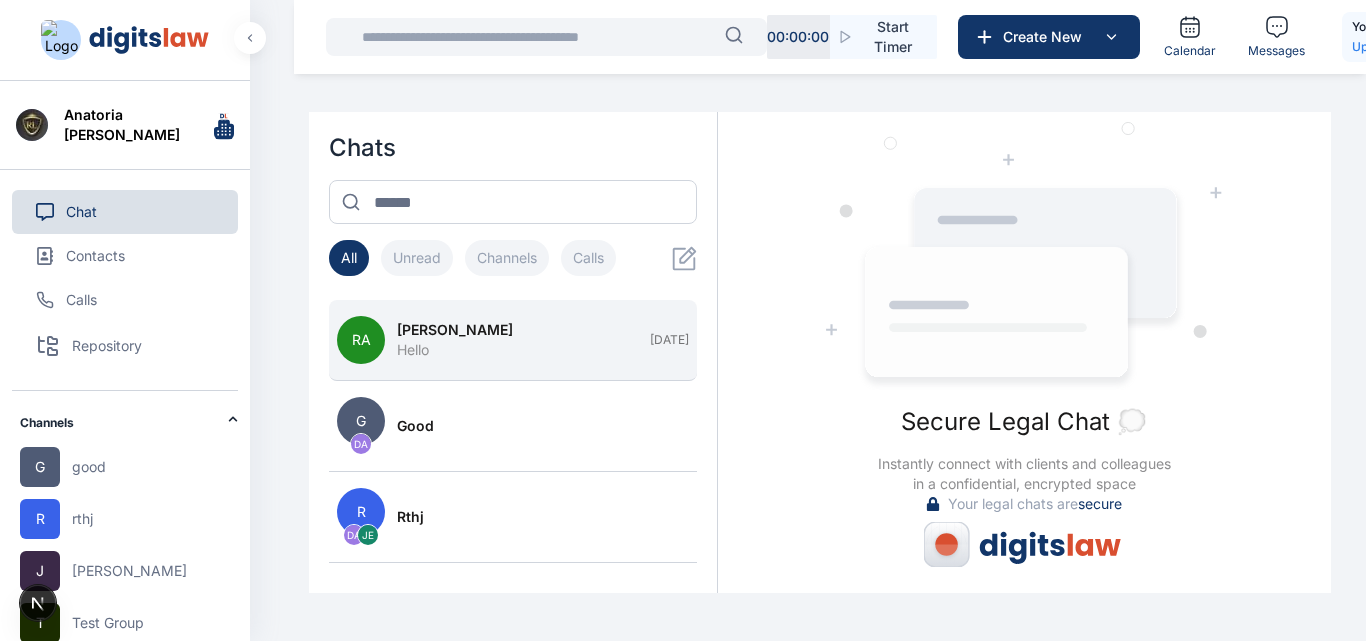 click on "Hello" at bounding box center (517, 350) 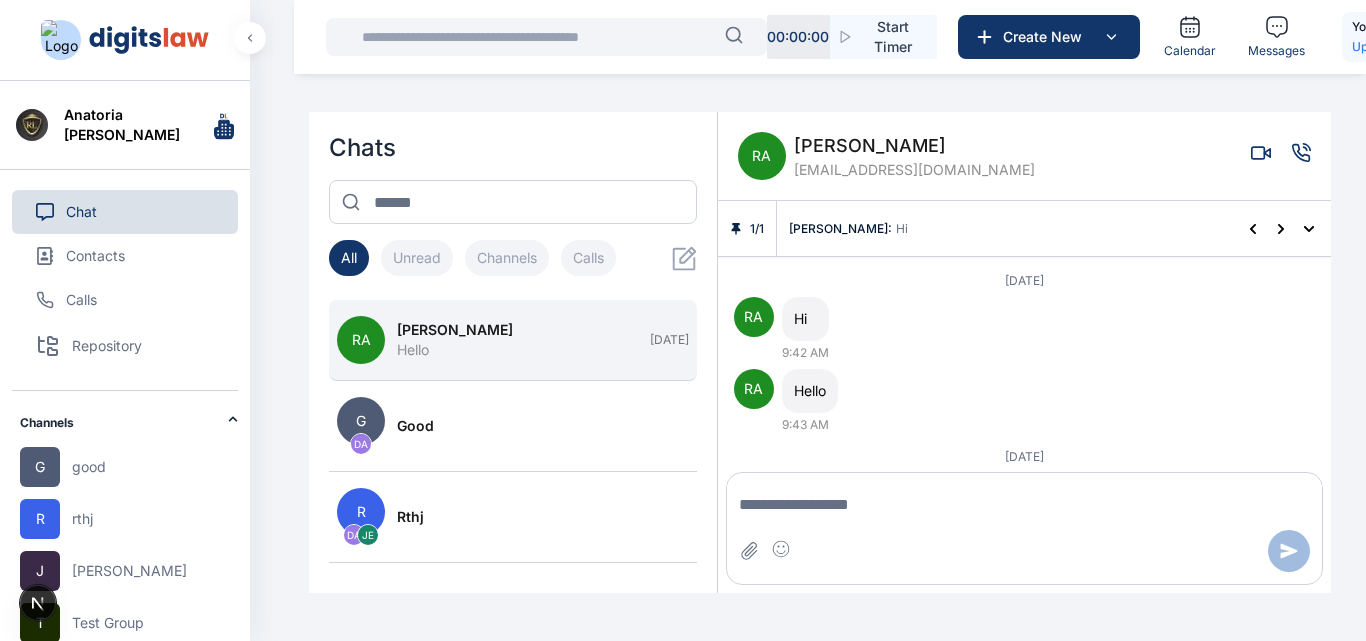 scroll, scrollTop: 1390, scrollLeft: 0, axis: vertical 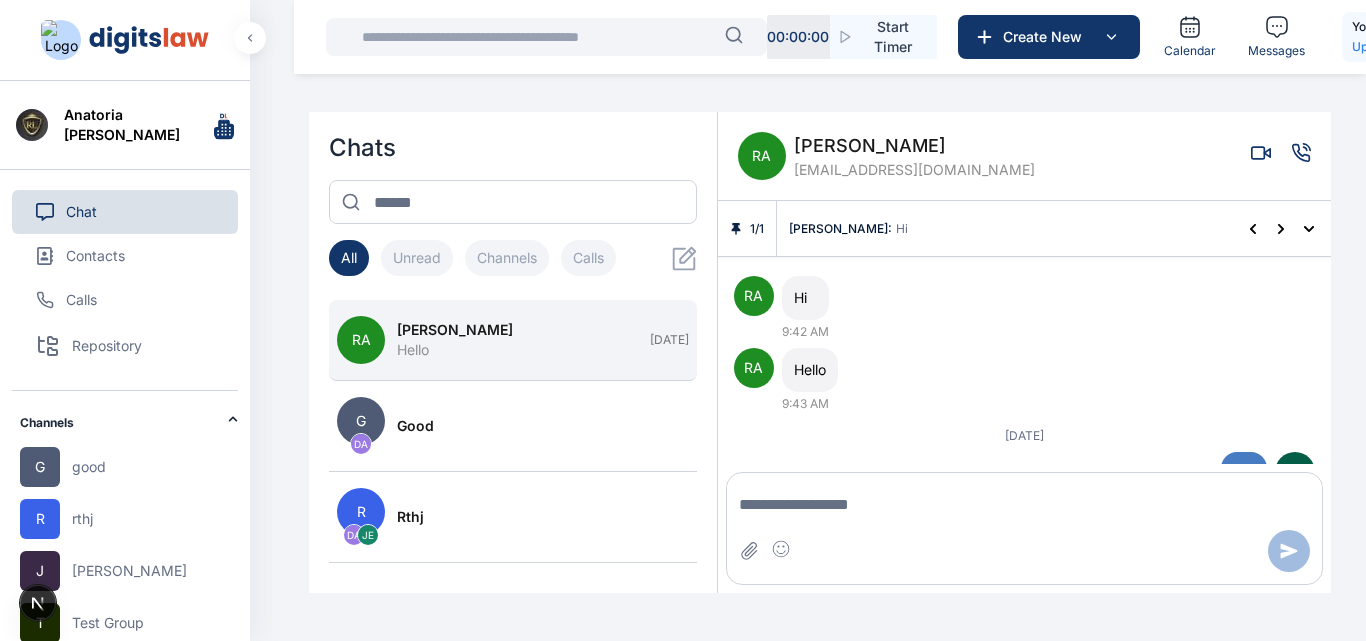 click on "Hello" at bounding box center [517, 350] 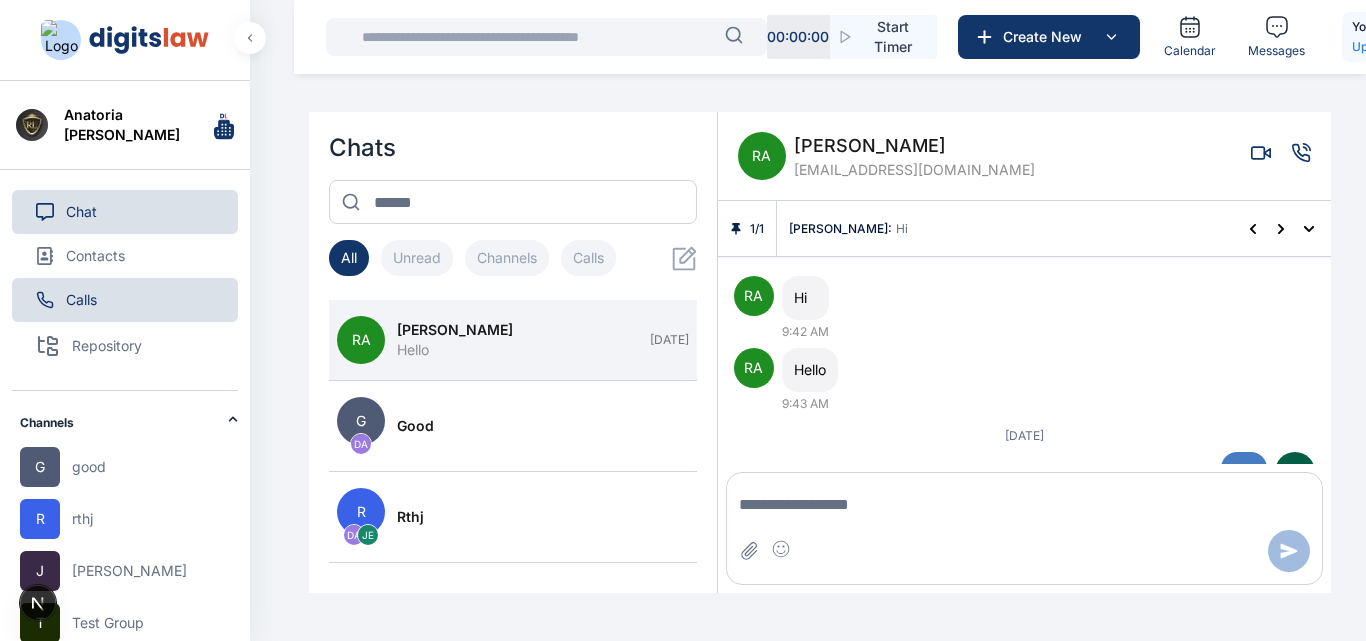 click on "Calls" at bounding box center (125, 300) 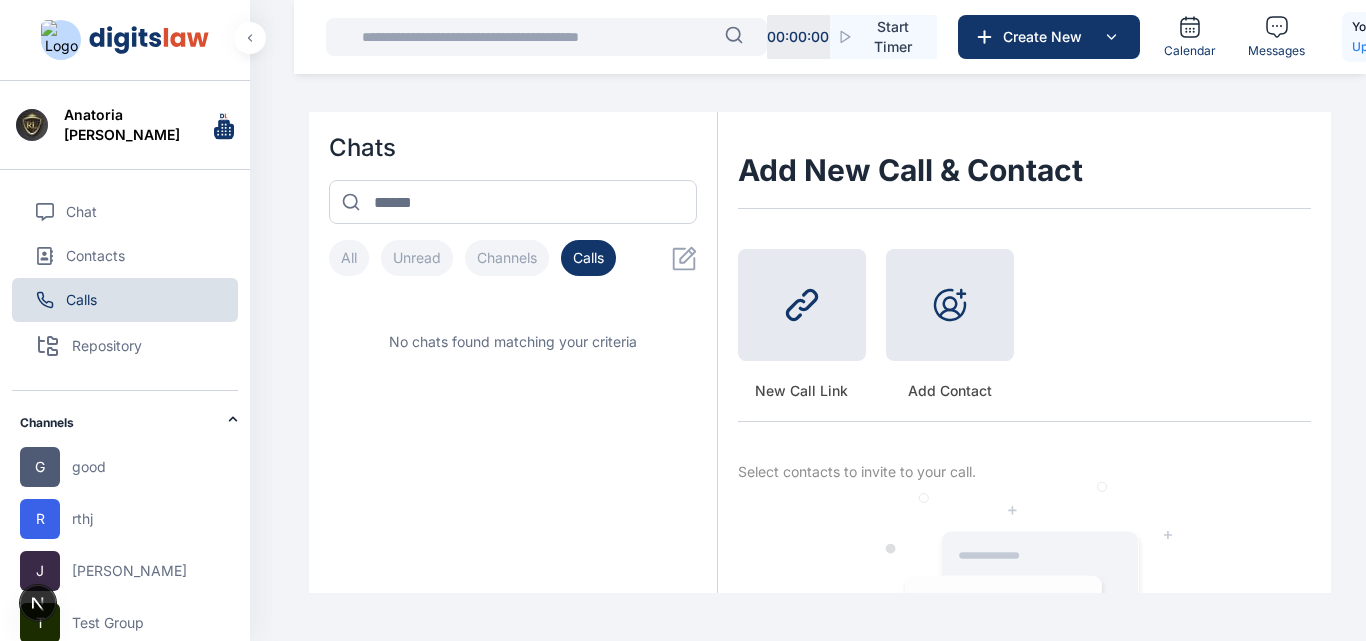 click at bounding box center [802, 305] 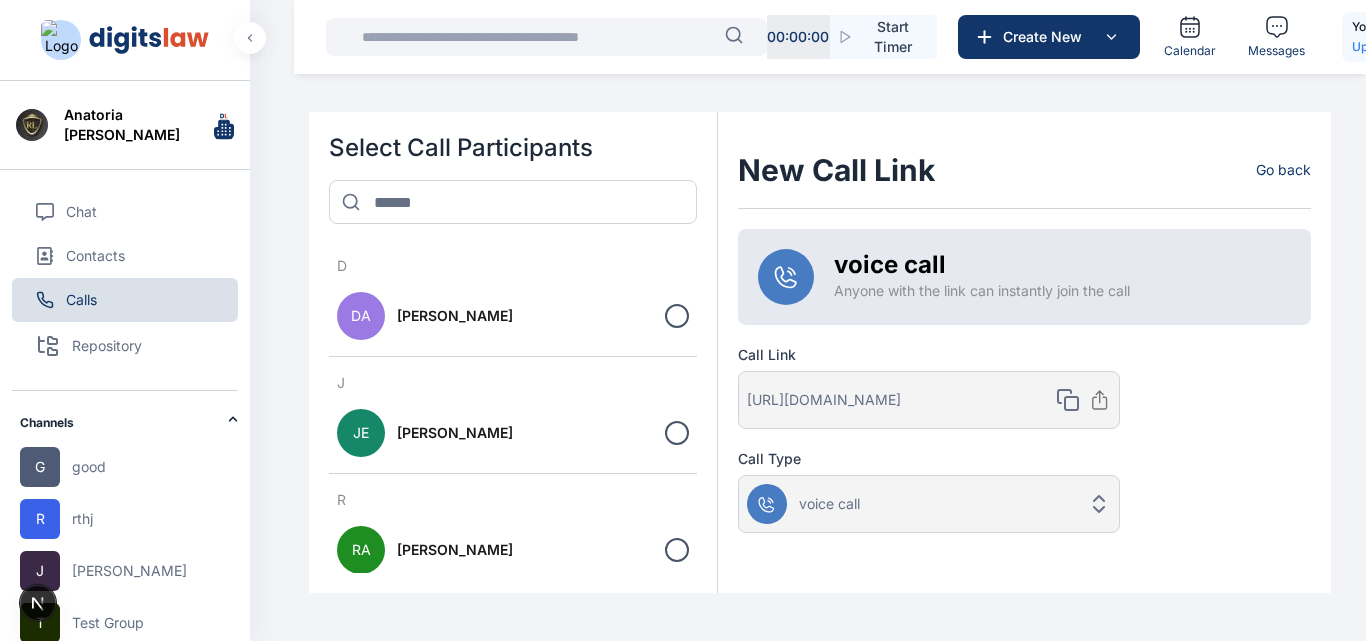 click 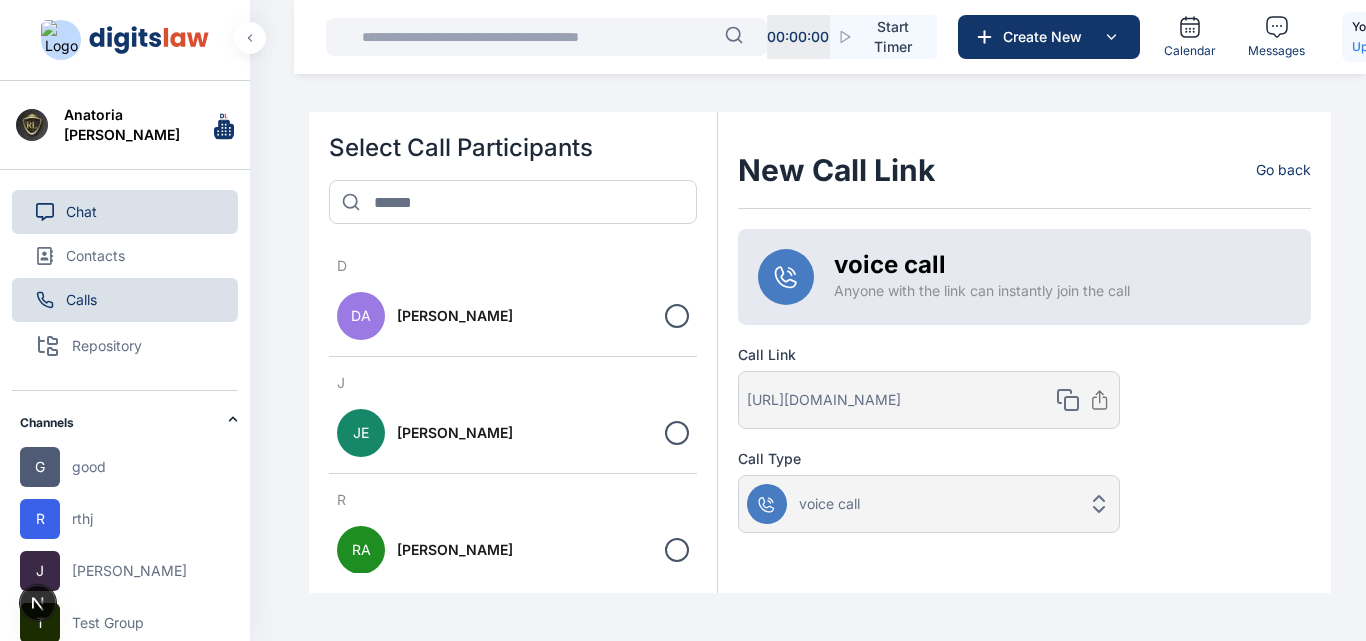 click on "Chat" at bounding box center [125, 212] 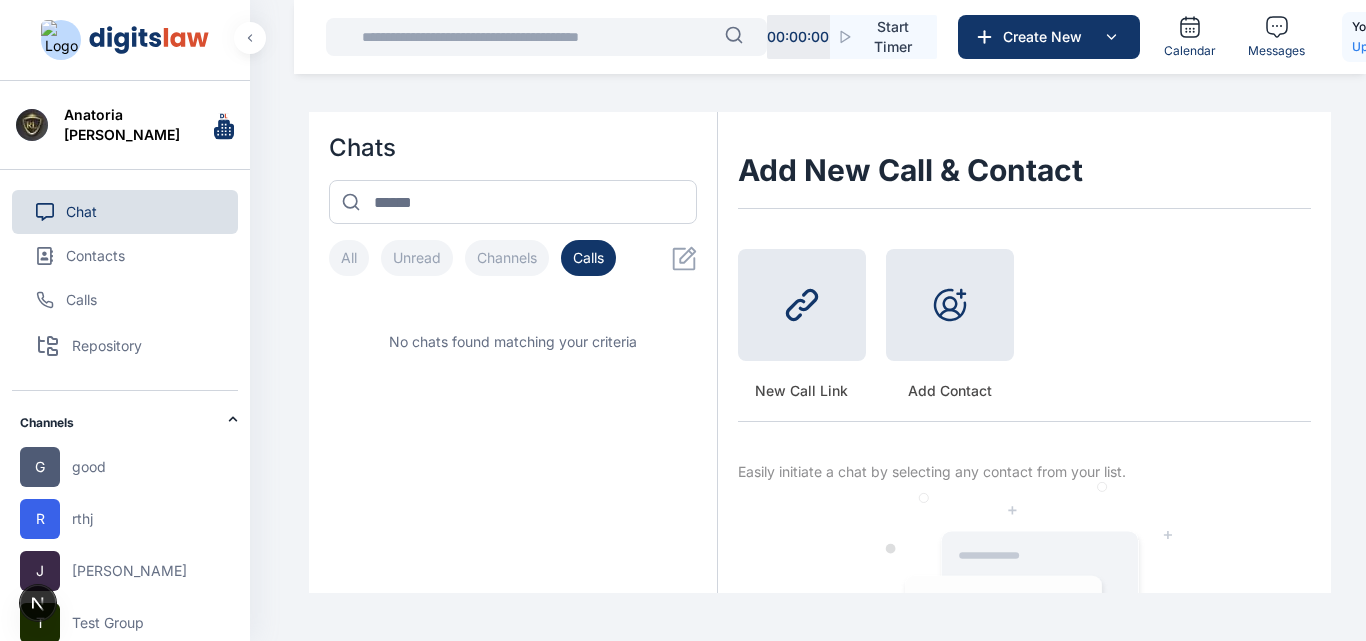 click on "All" at bounding box center (349, 258) 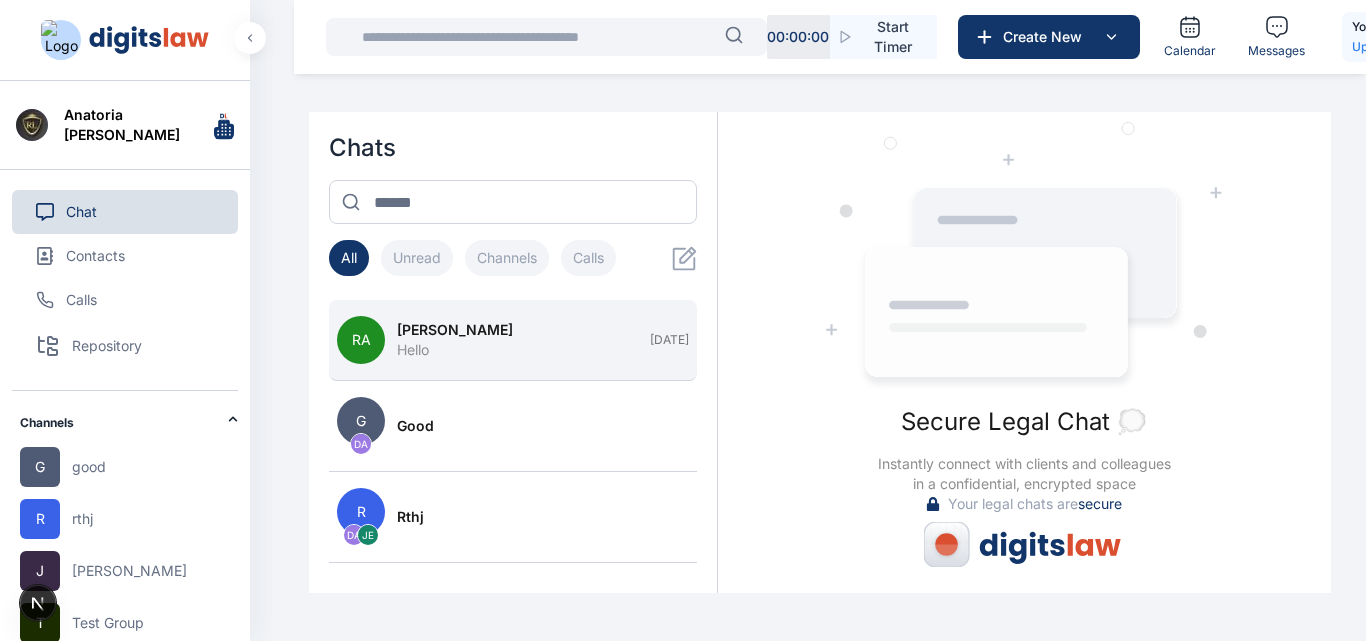 click on "RA Roseline Aguda Hello Jun 23" at bounding box center [513, 340] 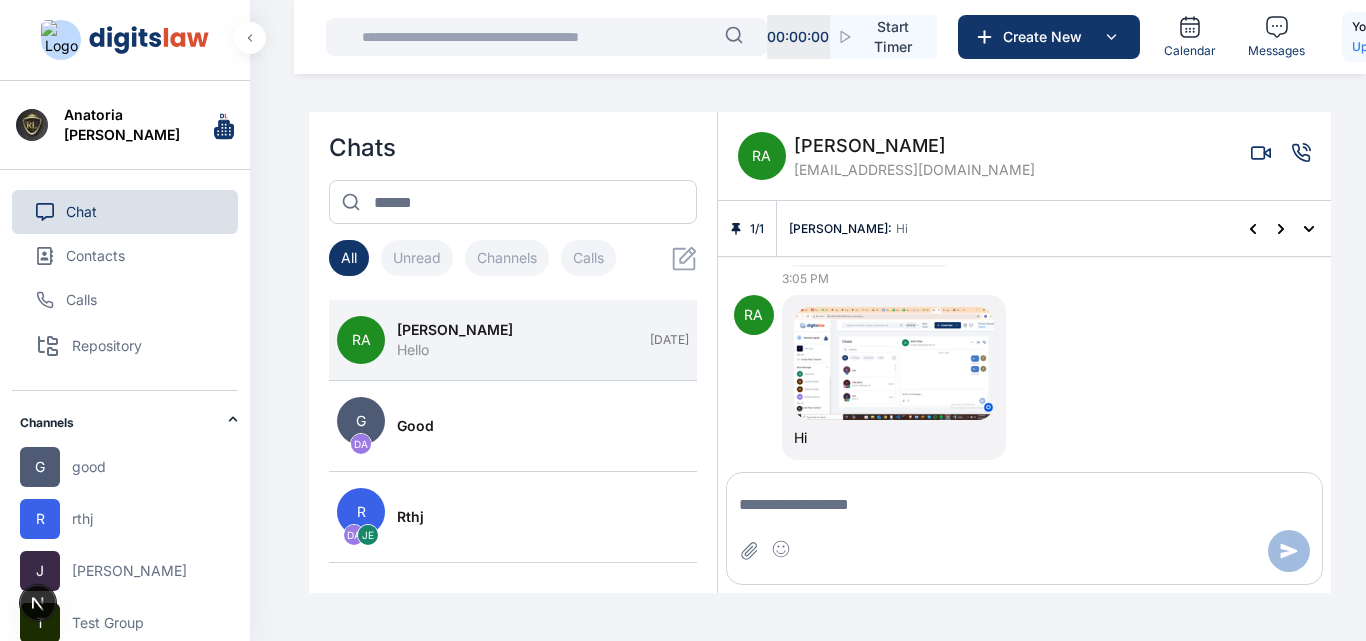 scroll, scrollTop: 0, scrollLeft: 0, axis: both 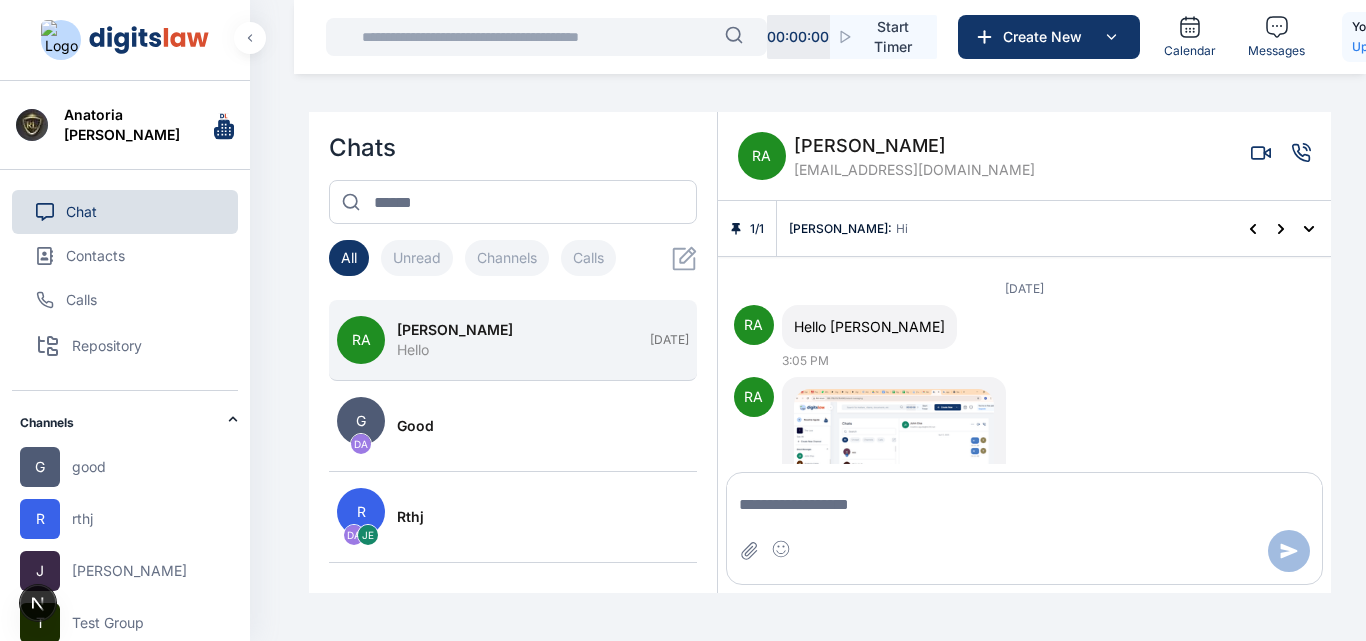click on "[PERSON_NAME]" at bounding box center (517, 330) 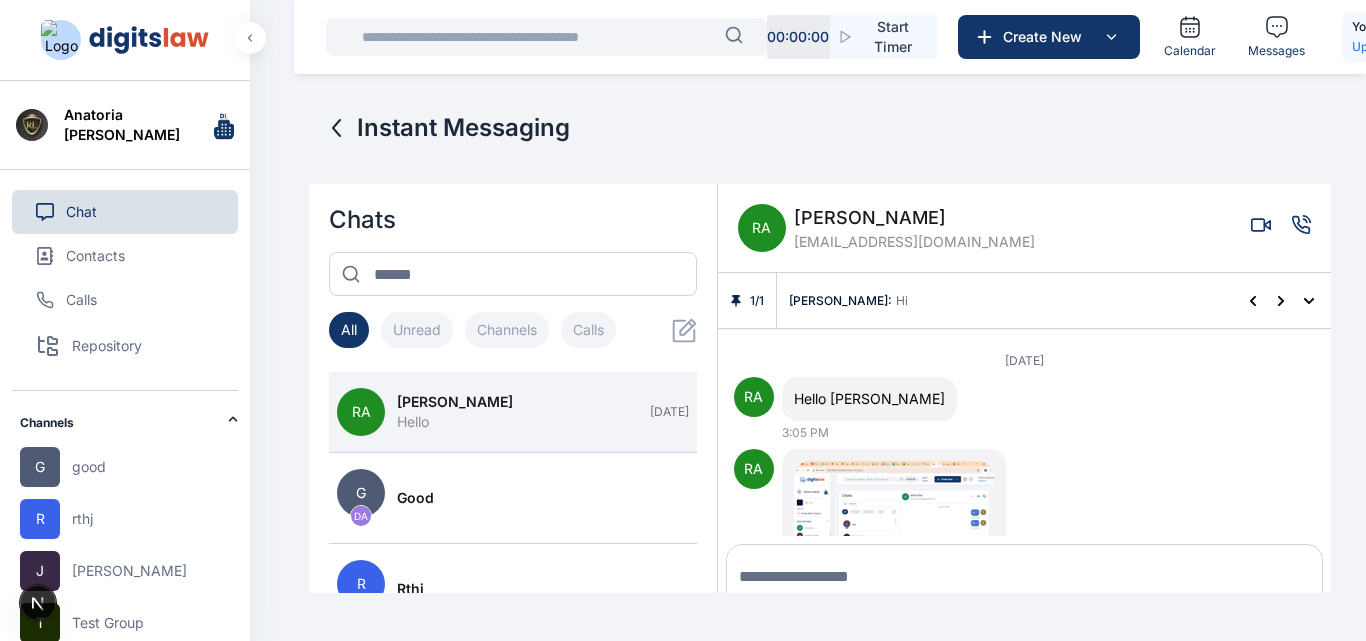 scroll, scrollTop: 72, scrollLeft: 0, axis: vertical 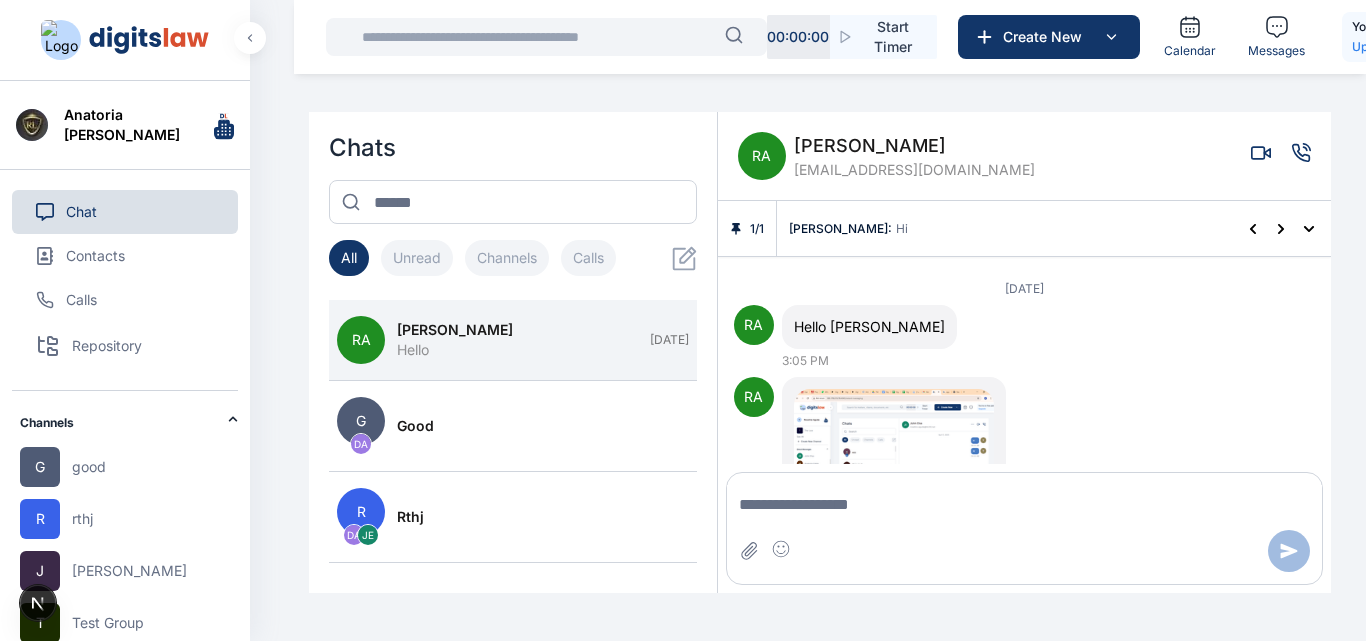 click 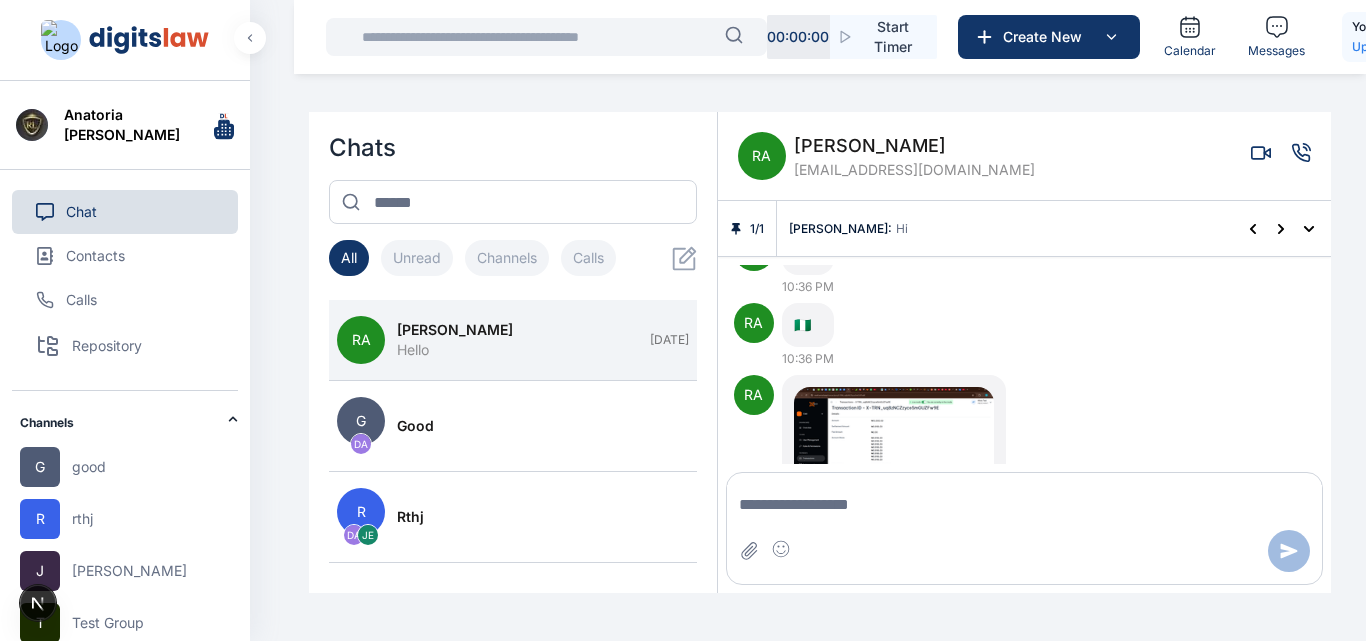 scroll, scrollTop: 0, scrollLeft: 0, axis: both 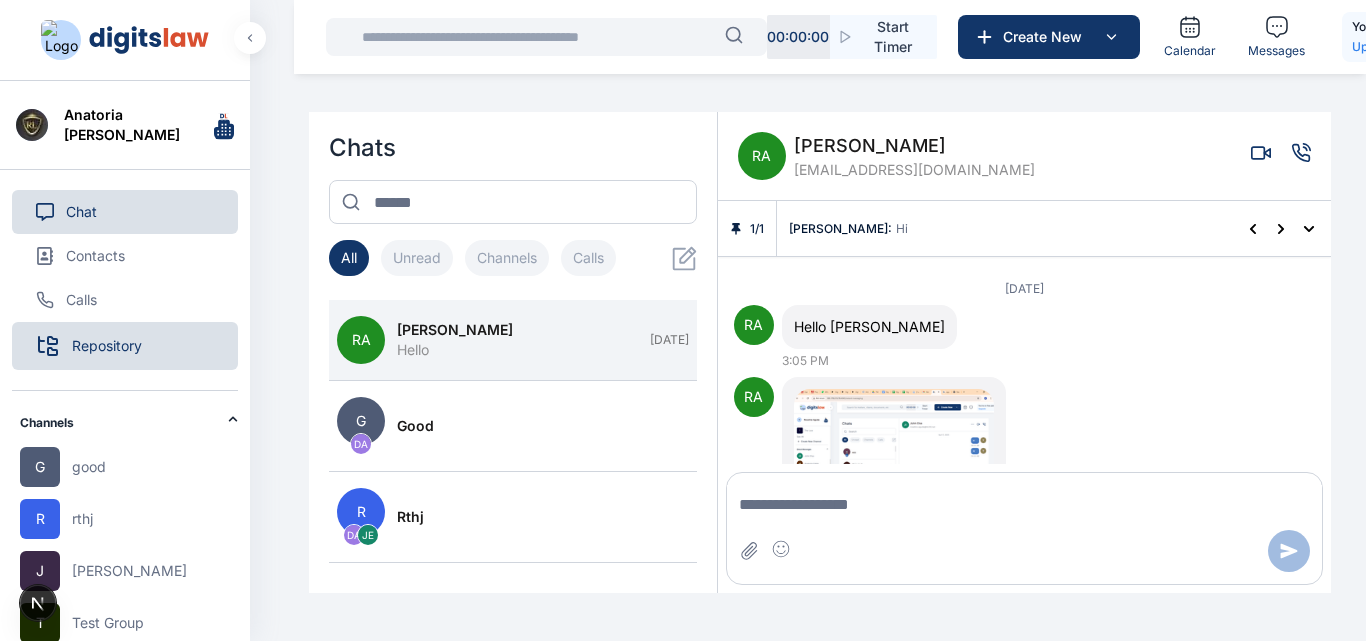click on "Repository" at bounding box center [107, 346] 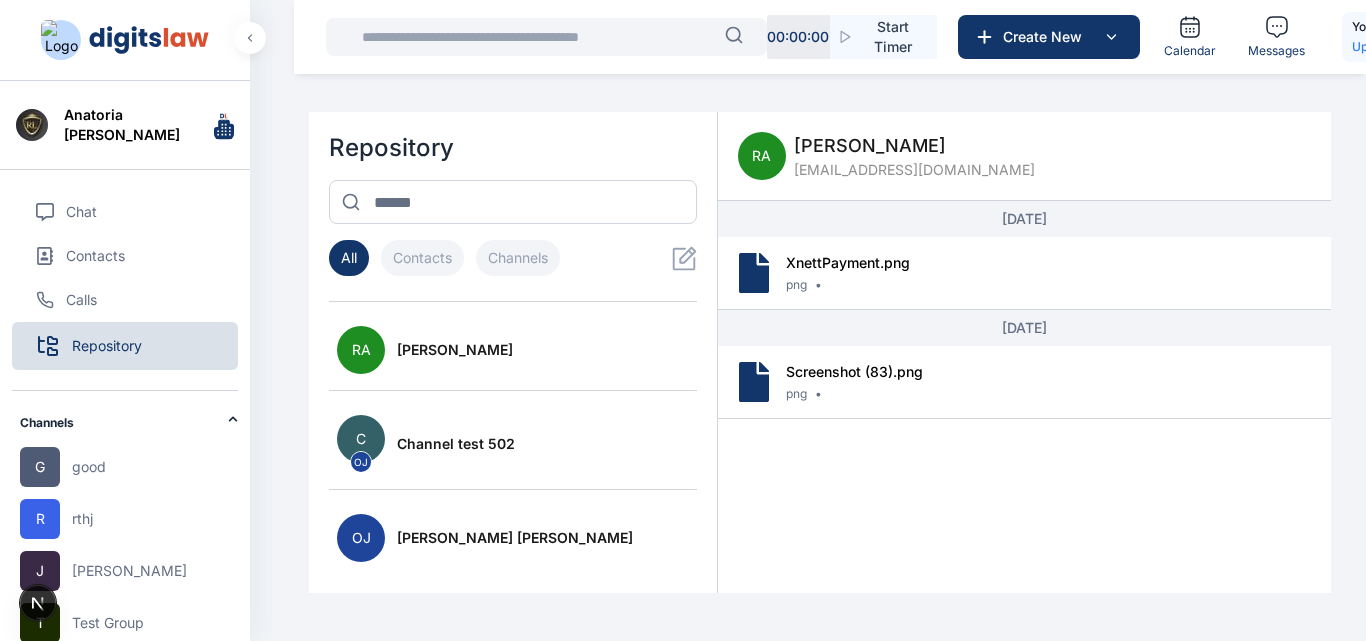 scroll, scrollTop: 667, scrollLeft: 0, axis: vertical 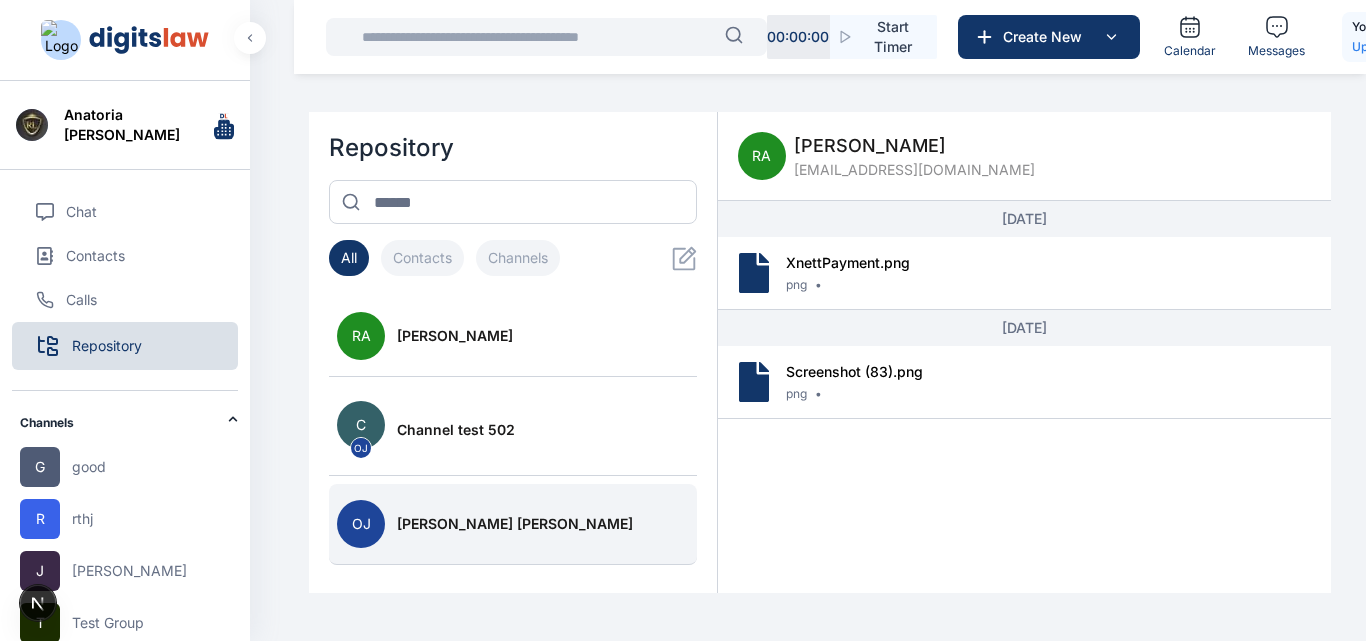 click on "[PERSON_NAME] [PERSON_NAME]" at bounding box center (543, 524) 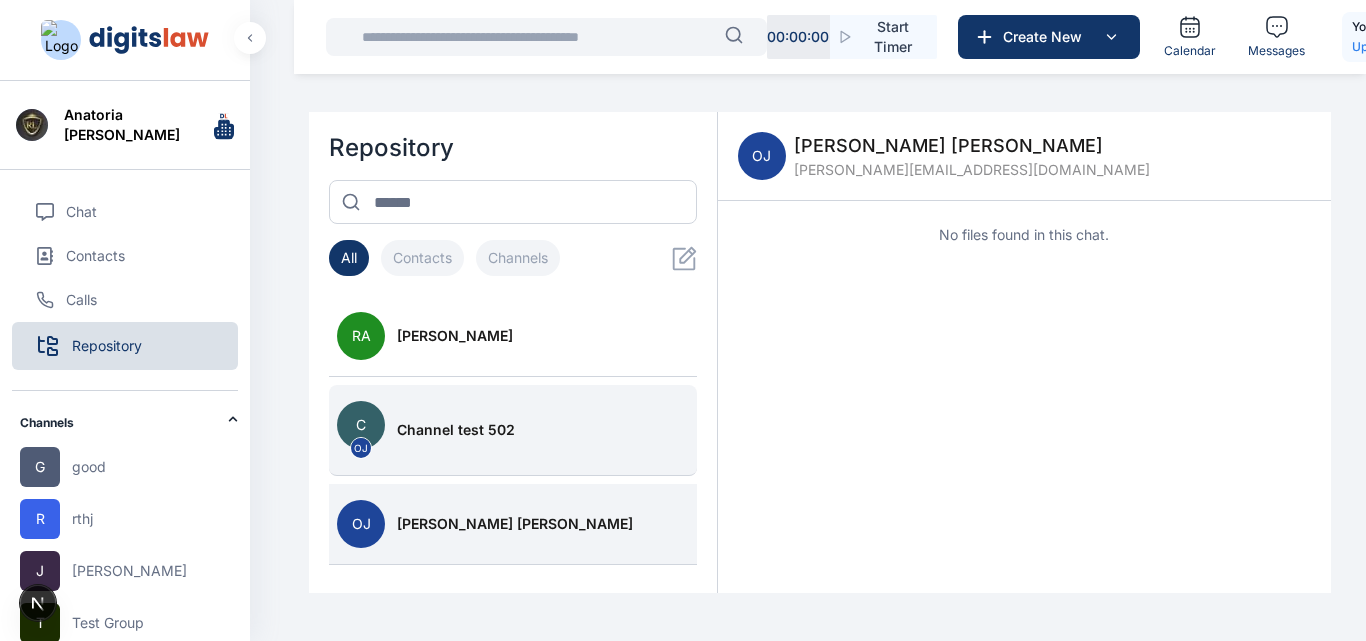 click on "C OJ Channel test 502" at bounding box center (513, 430) 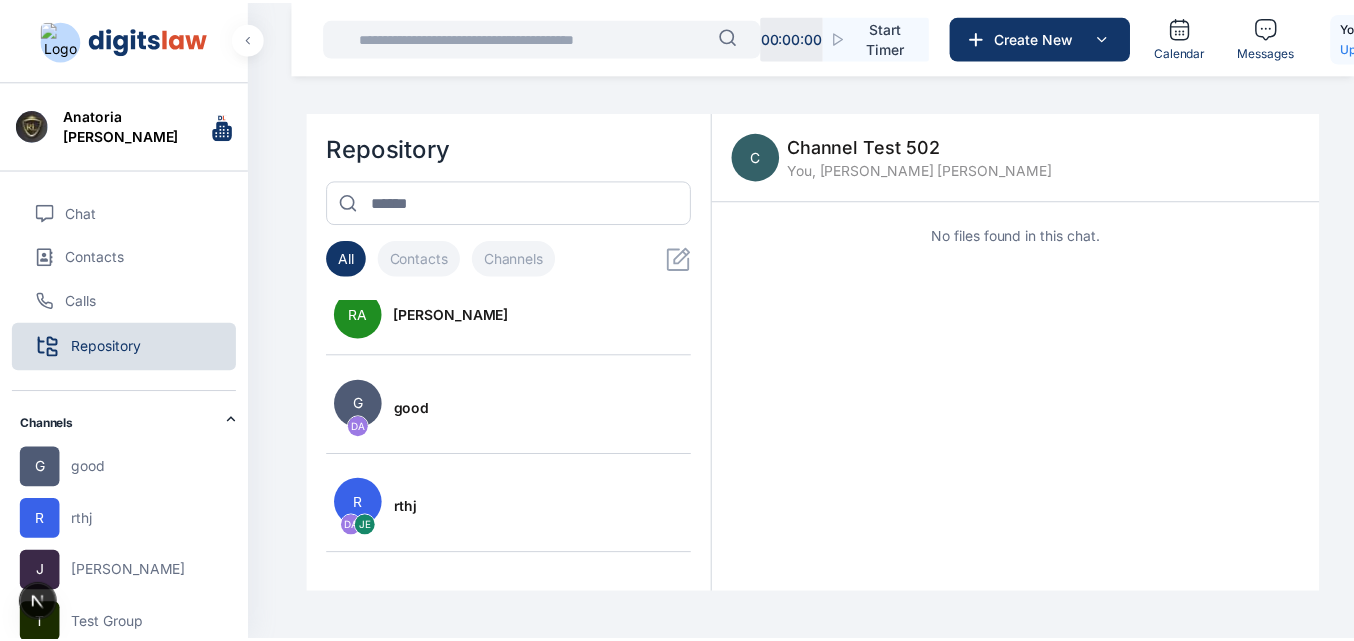 scroll, scrollTop: 0, scrollLeft: 0, axis: both 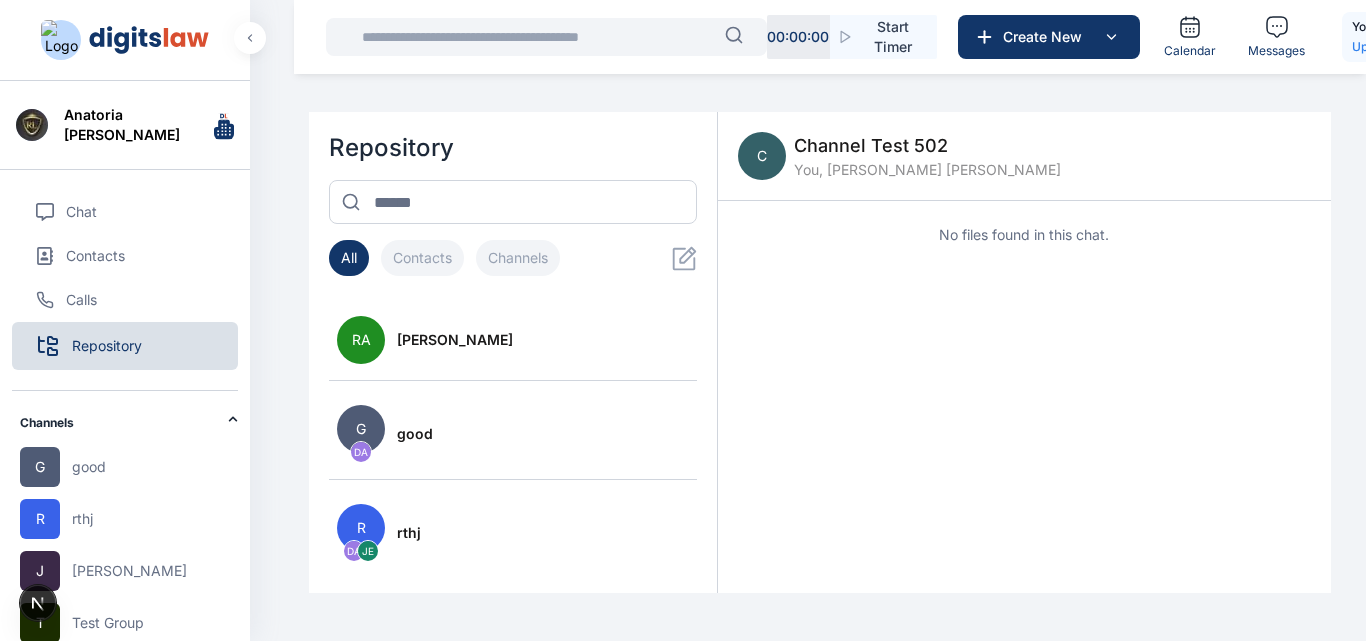 click on "[PERSON_NAME]" at bounding box center [543, 340] 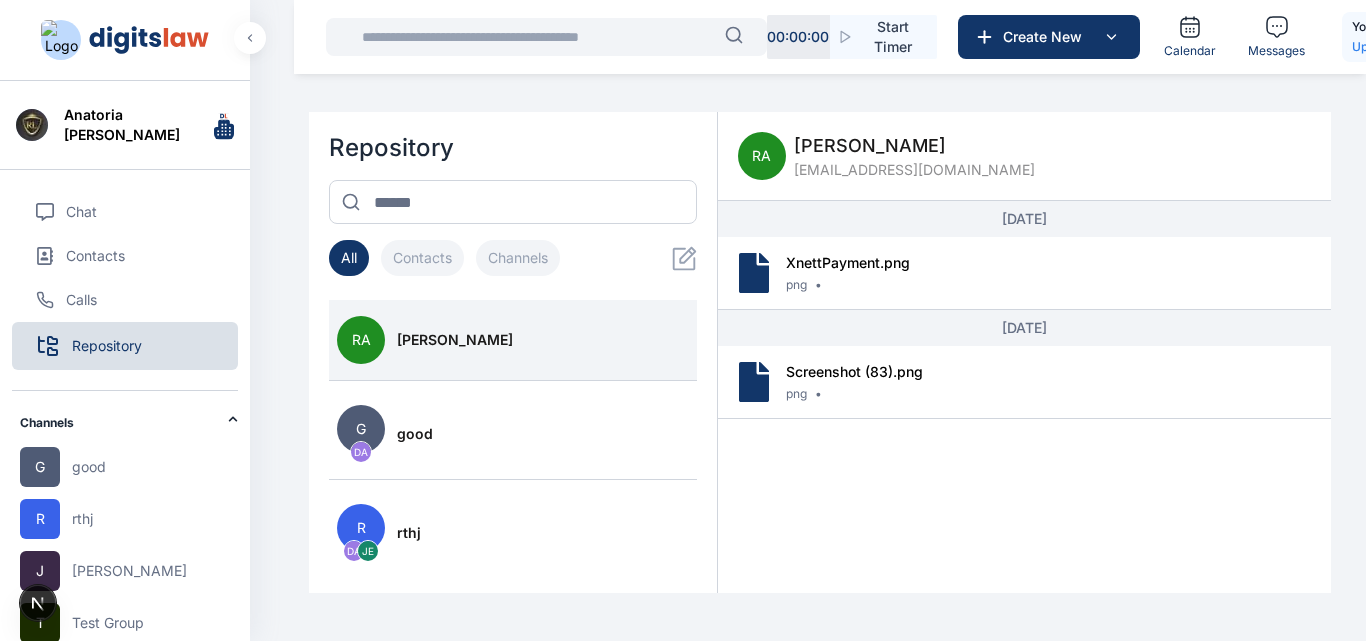 click on "[PERSON_NAME]" at bounding box center (543, 340) 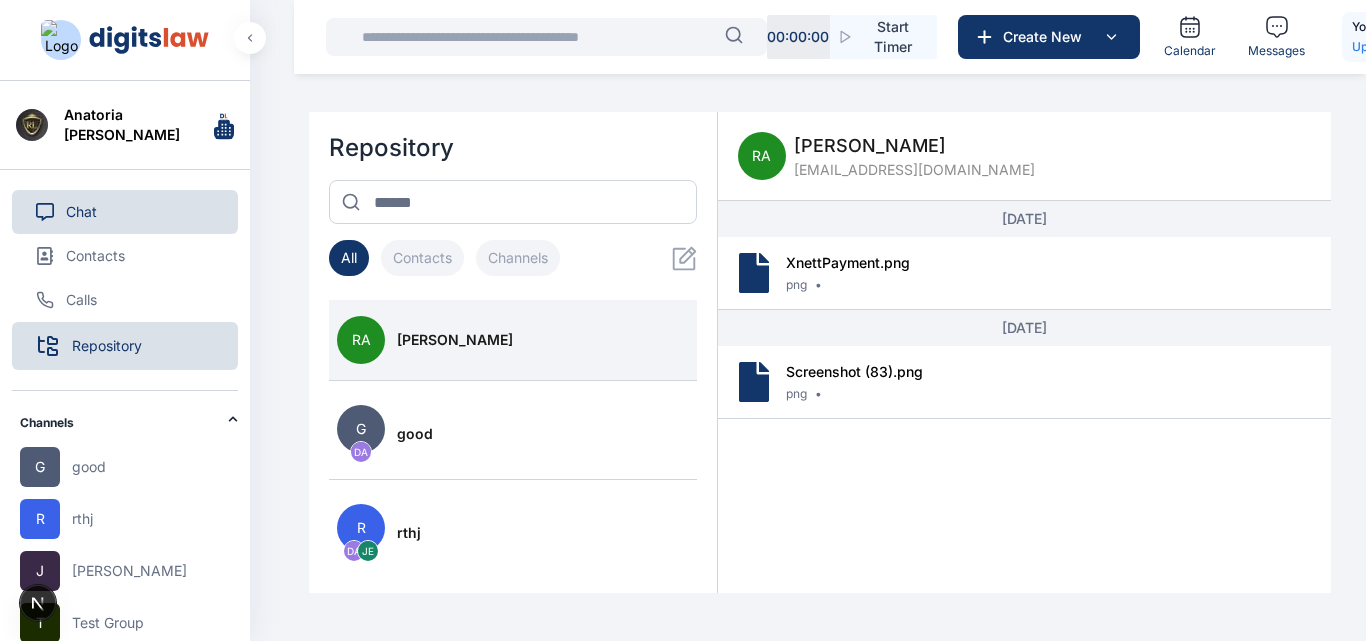 click on "Chat" at bounding box center (125, 212) 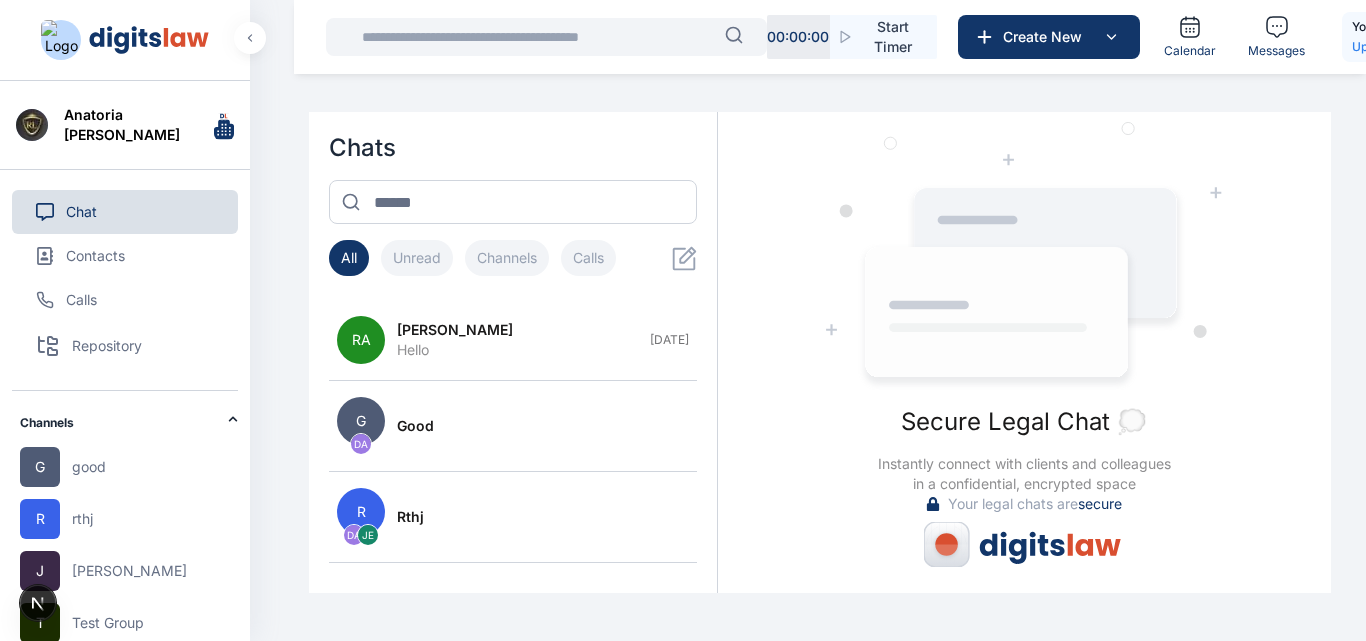 click at bounding box center [149, 40] 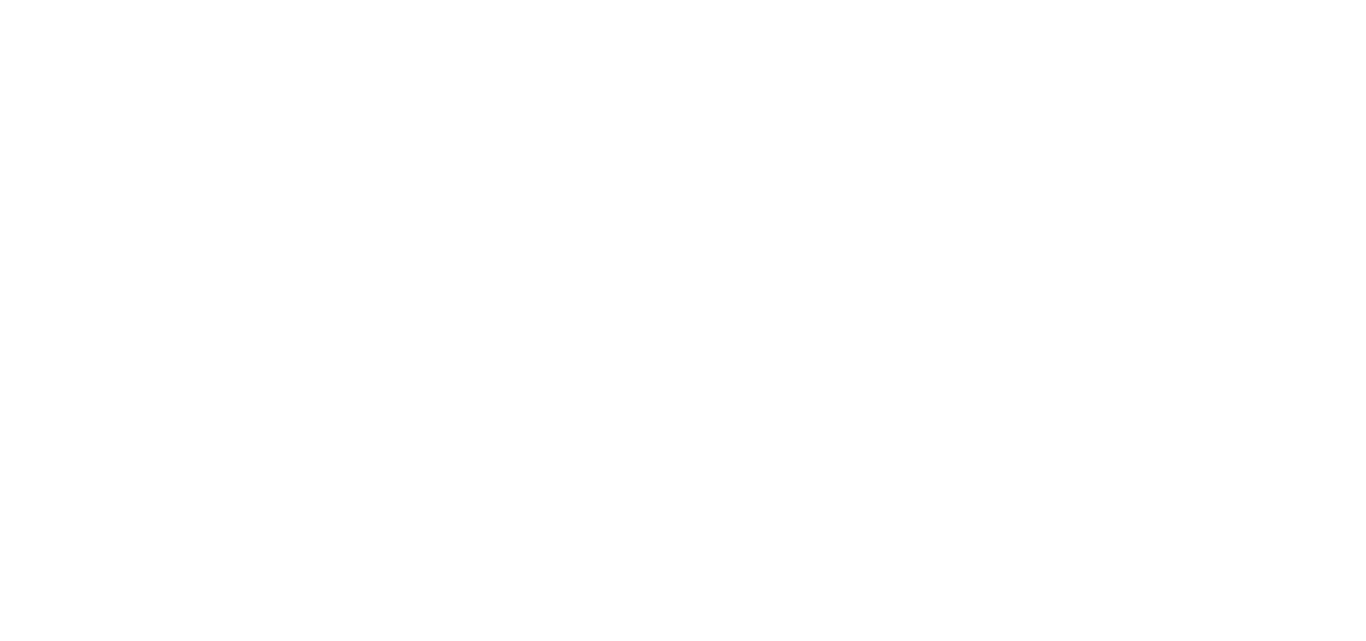 scroll, scrollTop: 0, scrollLeft: 0, axis: both 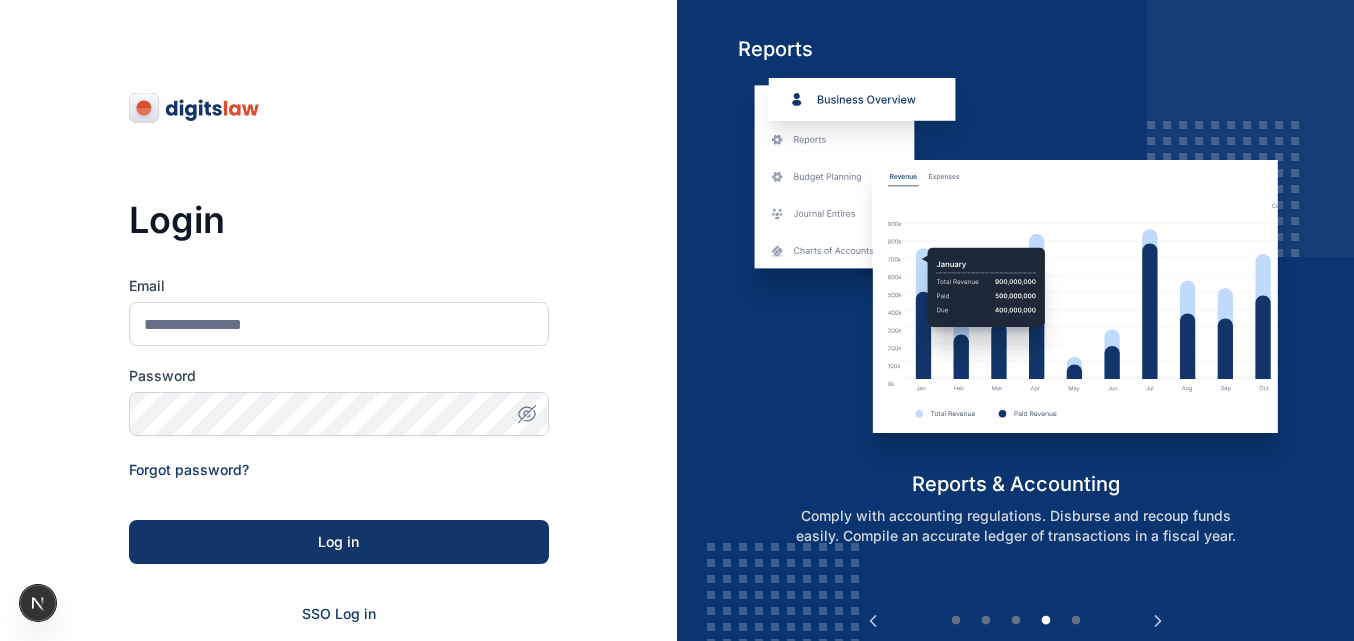 click on "Login Email   Password Forgot password? Log in SSO Log in Don't have an account?   Sign up By clicking on "Log in" you agree to our  Terms of Service and  Privacy Policy © DigitsLaw 2022 help@digitslaw.com" at bounding box center (338, 456) 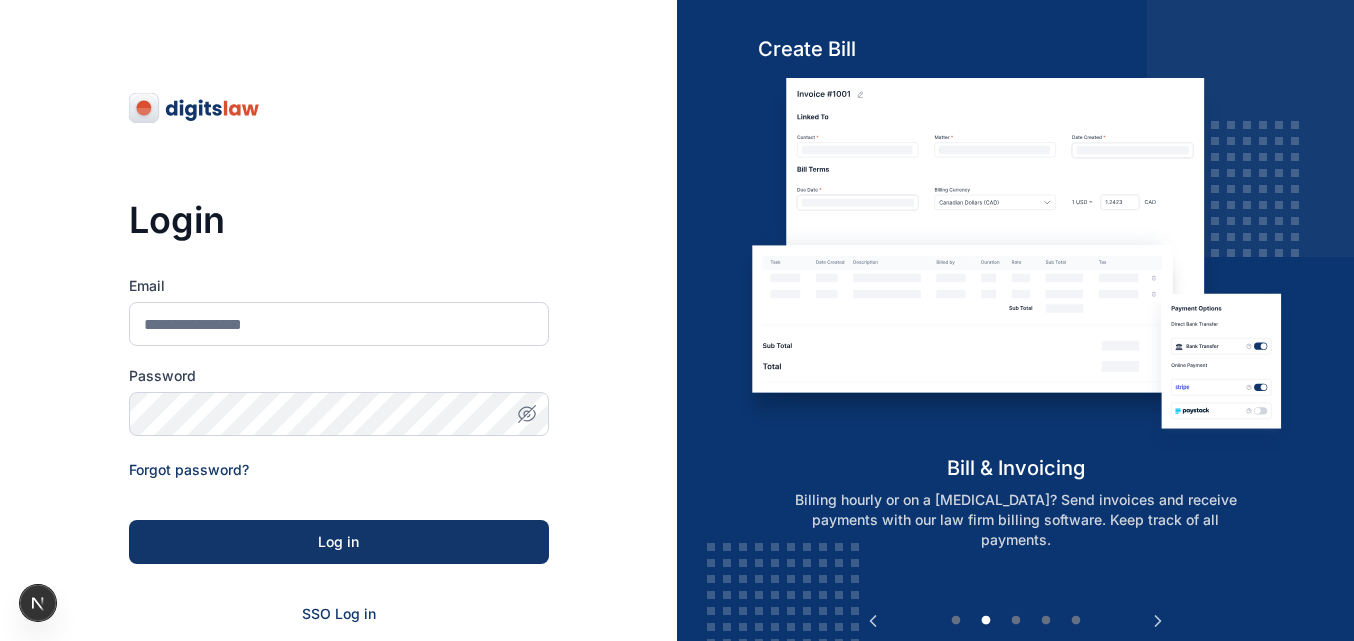 click on "Login Email   Password Forgot password? Log in SSO Log in Don't have an account?   Sign up" at bounding box center [339, 384] 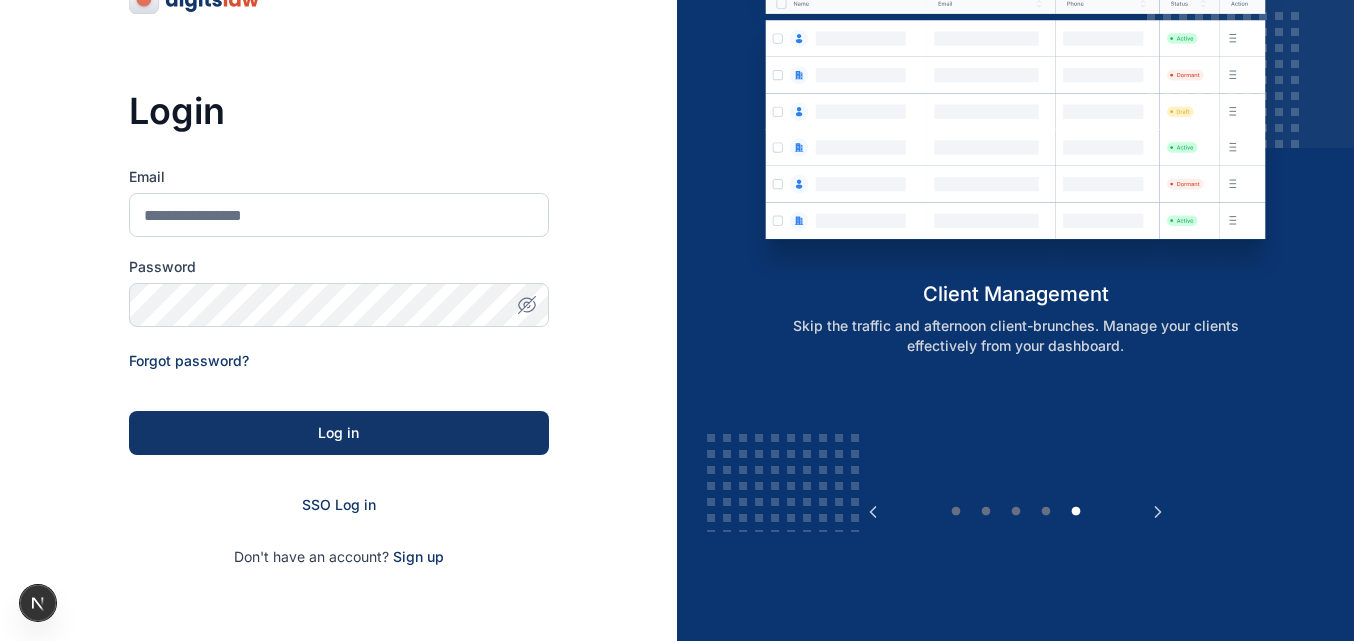 scroll, scrollTop: 0, scrollLeft: 0, axis: both 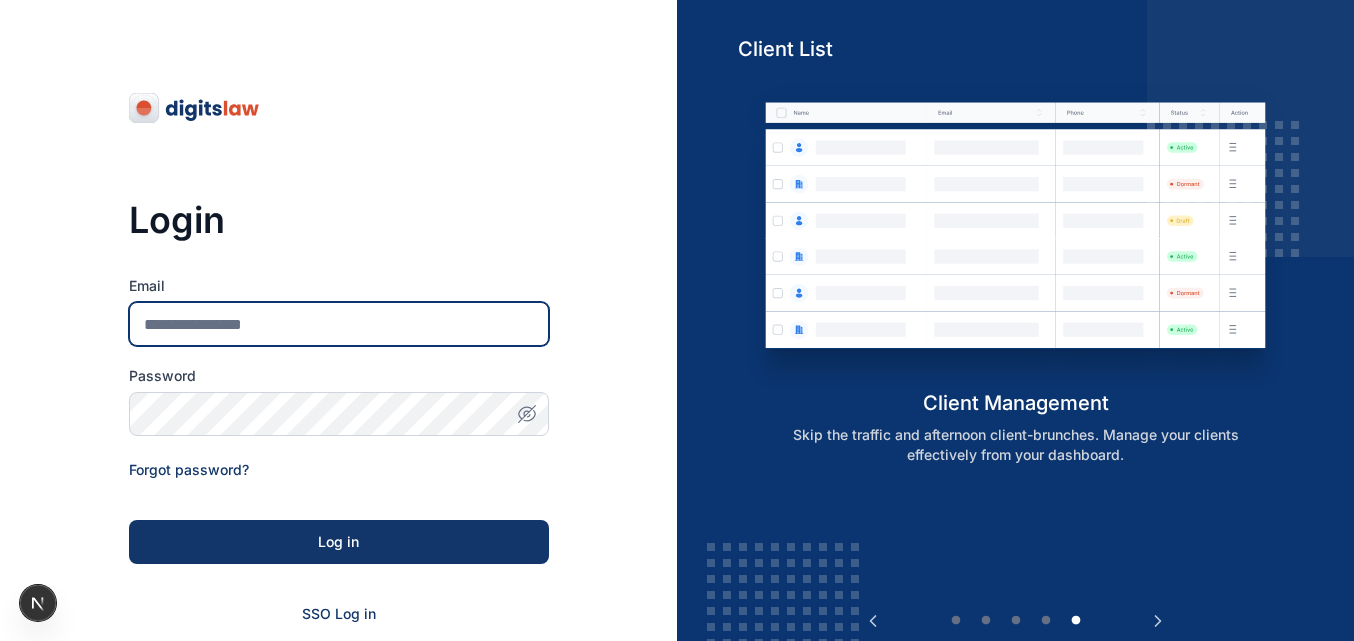 click on "Email" at bounding box center (339, 324) 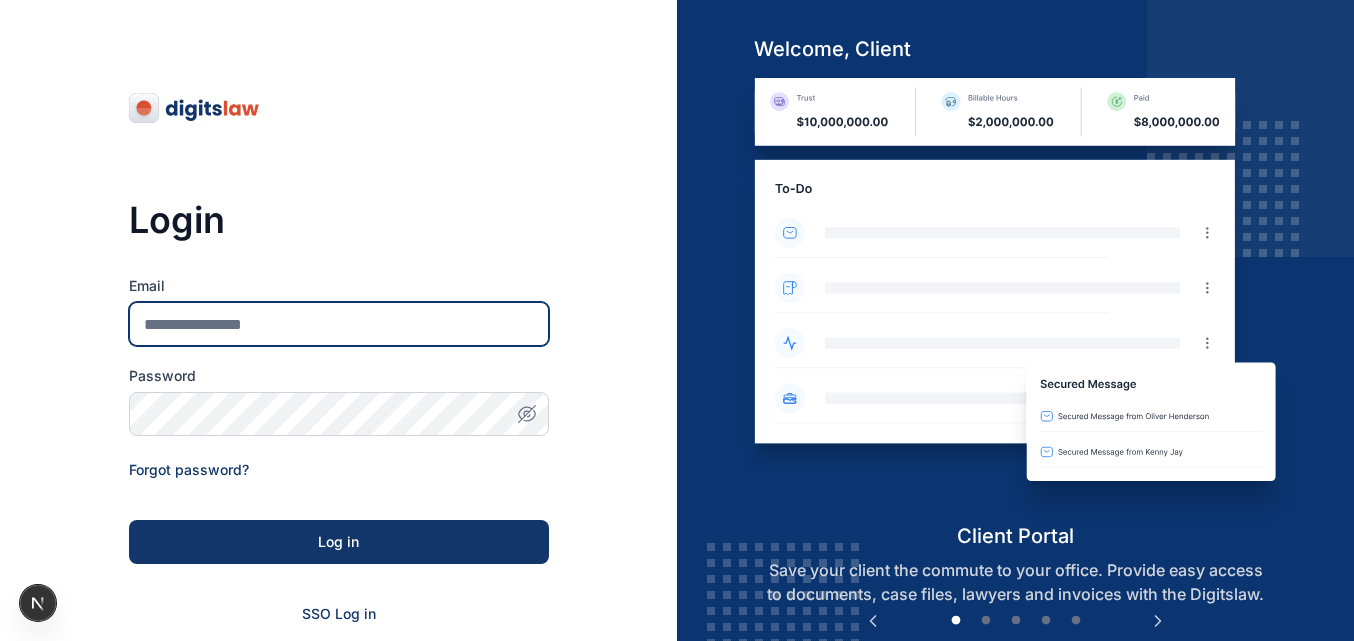 type on "**********" 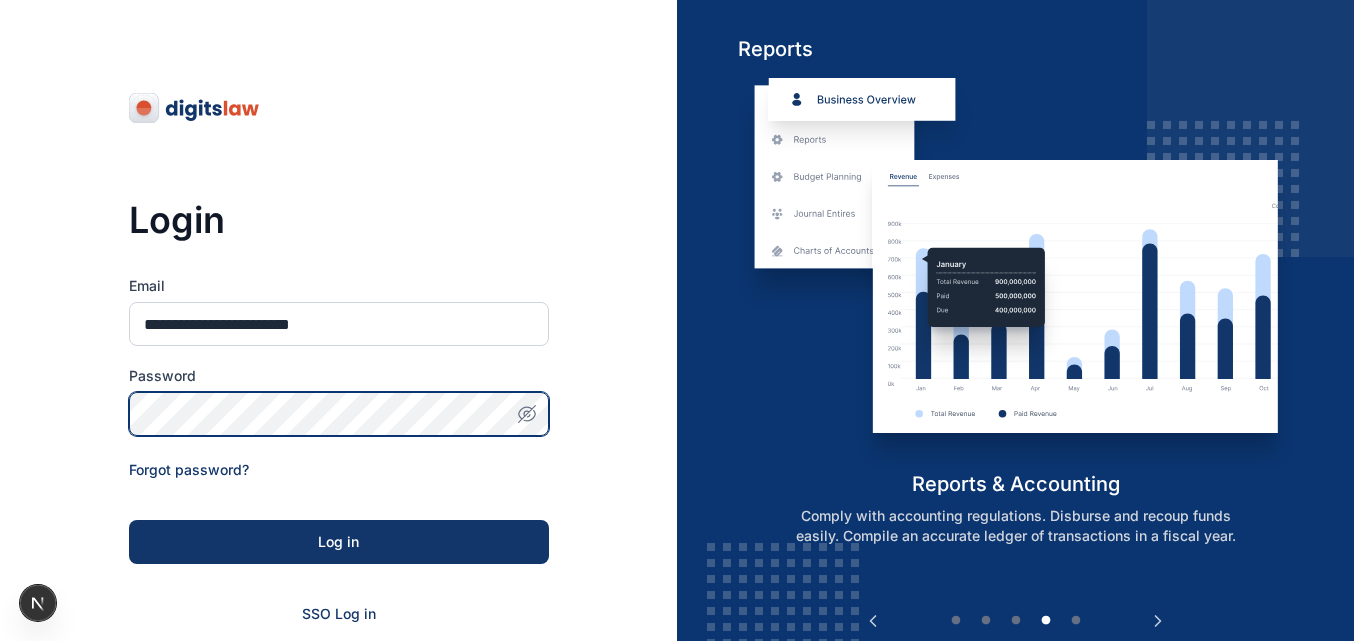 click on "Log in" at bounding box center [339, 542] 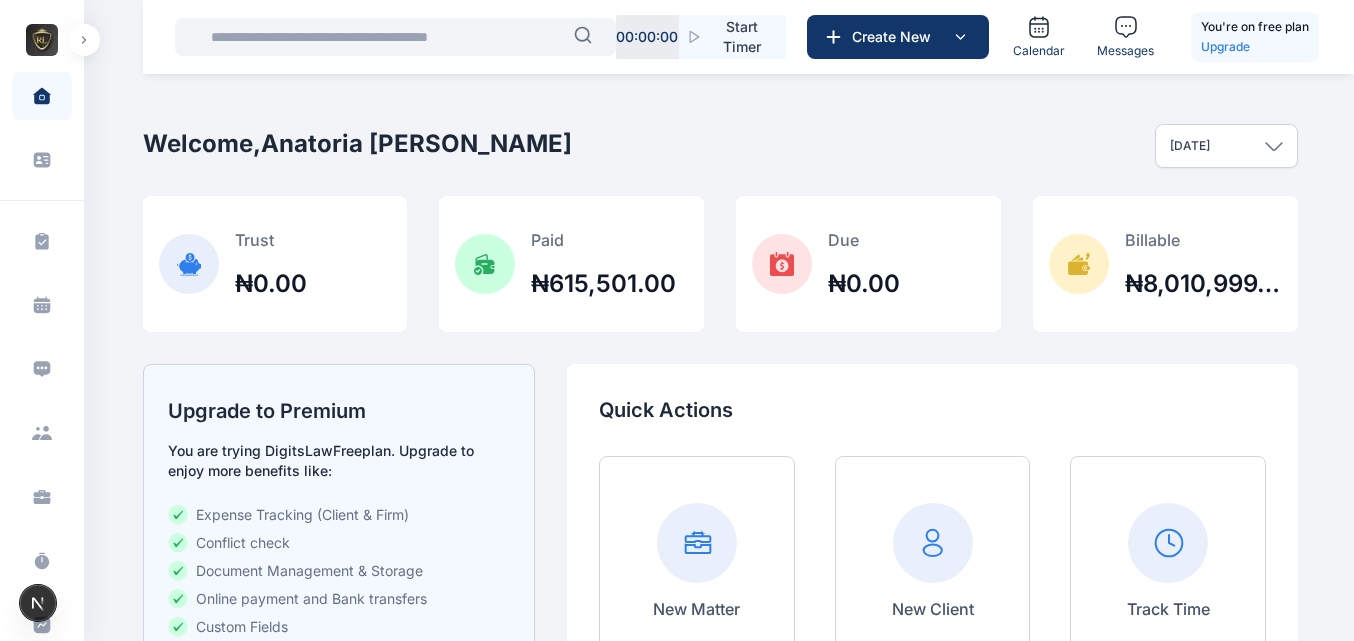 scroll, scrollTop: 560, scrollLeft: 0, axis: vertical 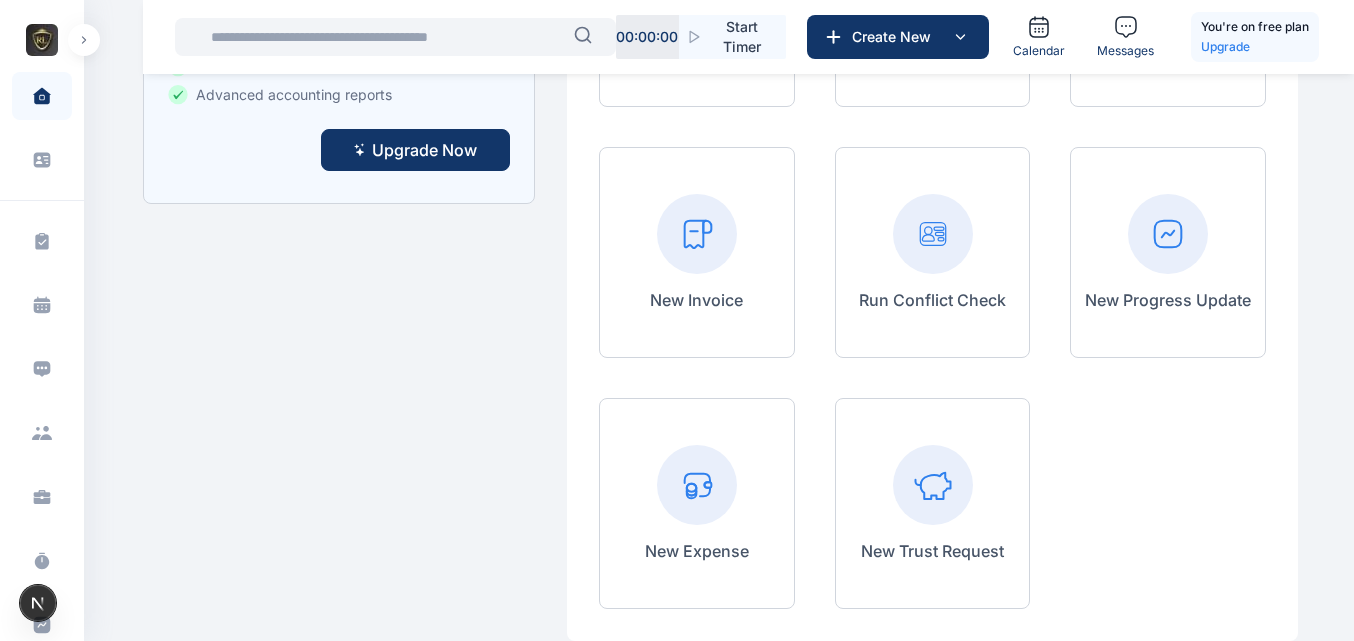 click on "ROYALE CONSULTANTS Dashboard dashboard Conflict-Check conflict-check Task Management task management Calendar calendar Calendar Instant Messaging Client clients Matter matter Time Entries time entries Progress Update progress update Expense & Request expense & request Billing billing Documents documents Accounting accounting Electronic Filling And Document management Document Management And Electronic Filling   Analytics Analytics Metrics more Help help Settings settings A E [EMAIL_ADDRESS][DOMAIN_NAME] Anatoria [PERSON_NAME] ROYALE CONSULTANTS Dashboard dashboard Conflict-Check conflict check Task Management task management Calendar calendar Calendar Instant Messaging Client clients Matter matter Time Entries time entries Progress Update progress update Expense & Request expense & request Billing billing Documents documents Accounting accounting Electronic Filling And Document management Document Management And Electronic Filling   Analytics Analytics Metrics more Help help Settings settings Welcome,  Anatoria [PERSON_NAME]" at bounding box center (677, 844) 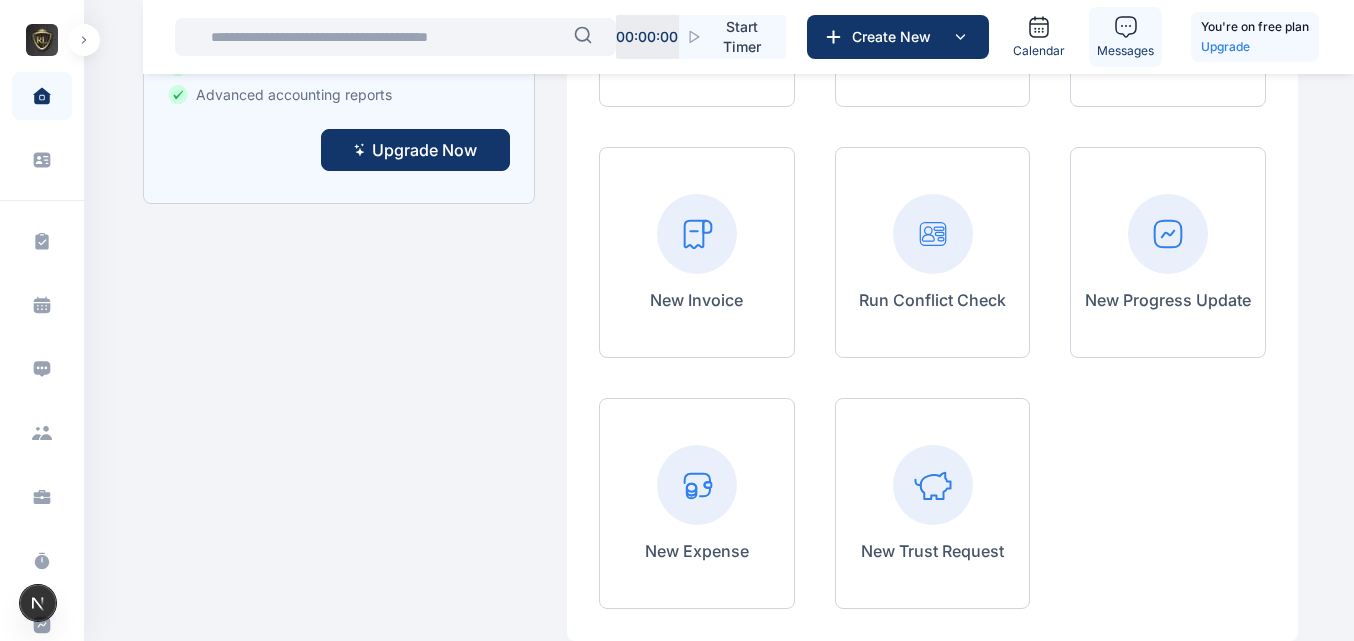 click 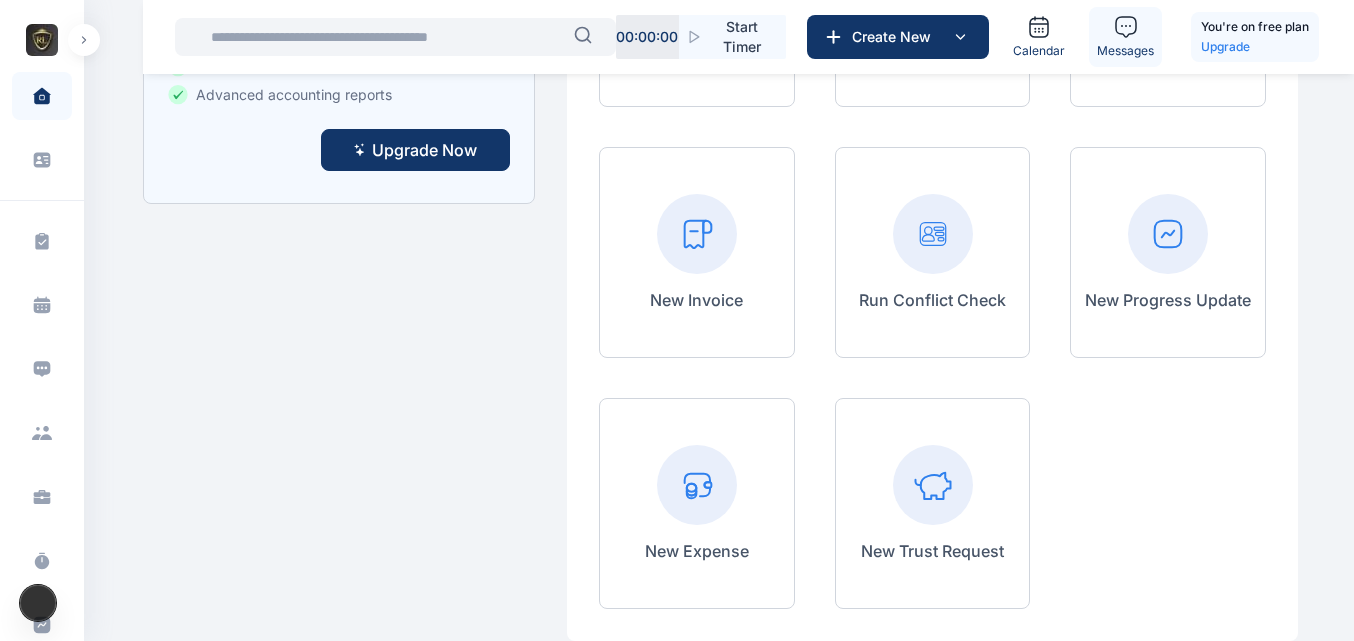click 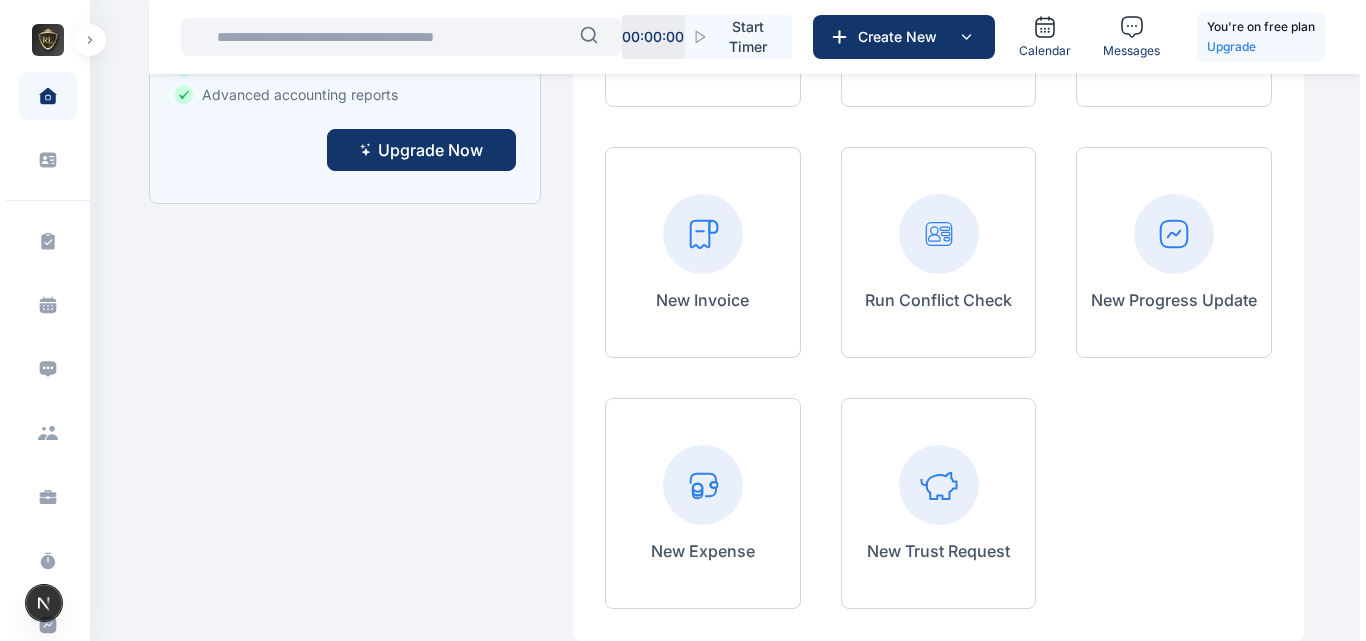 scroll, scrollTop: 0, scrollLeft: 0, axis: both 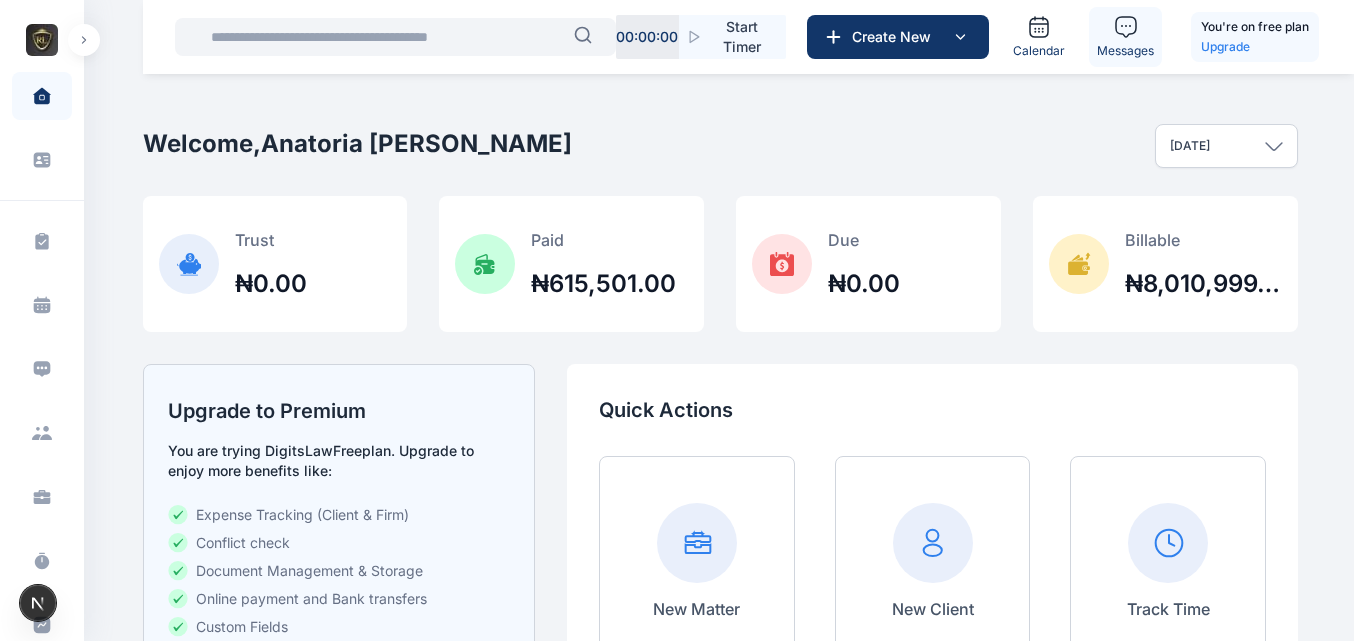 click on "Messages" at bounding box center (1125, 51) 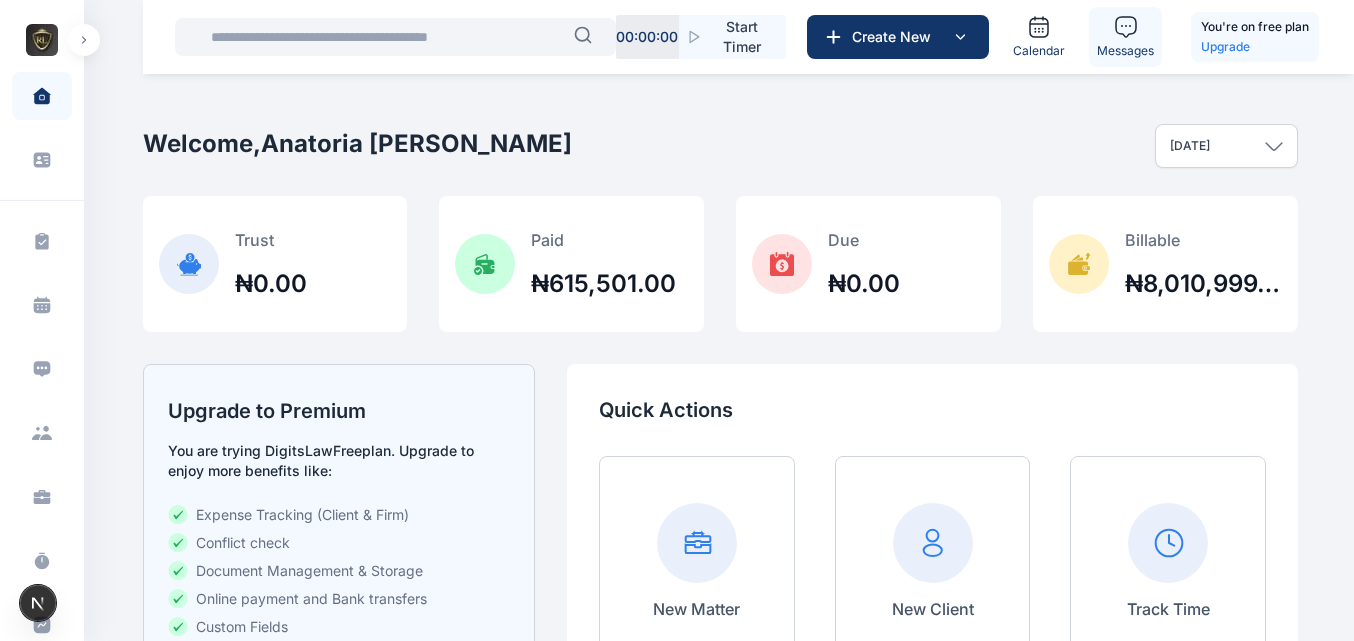 click on "Messages" at bounding box center [1125, 51] 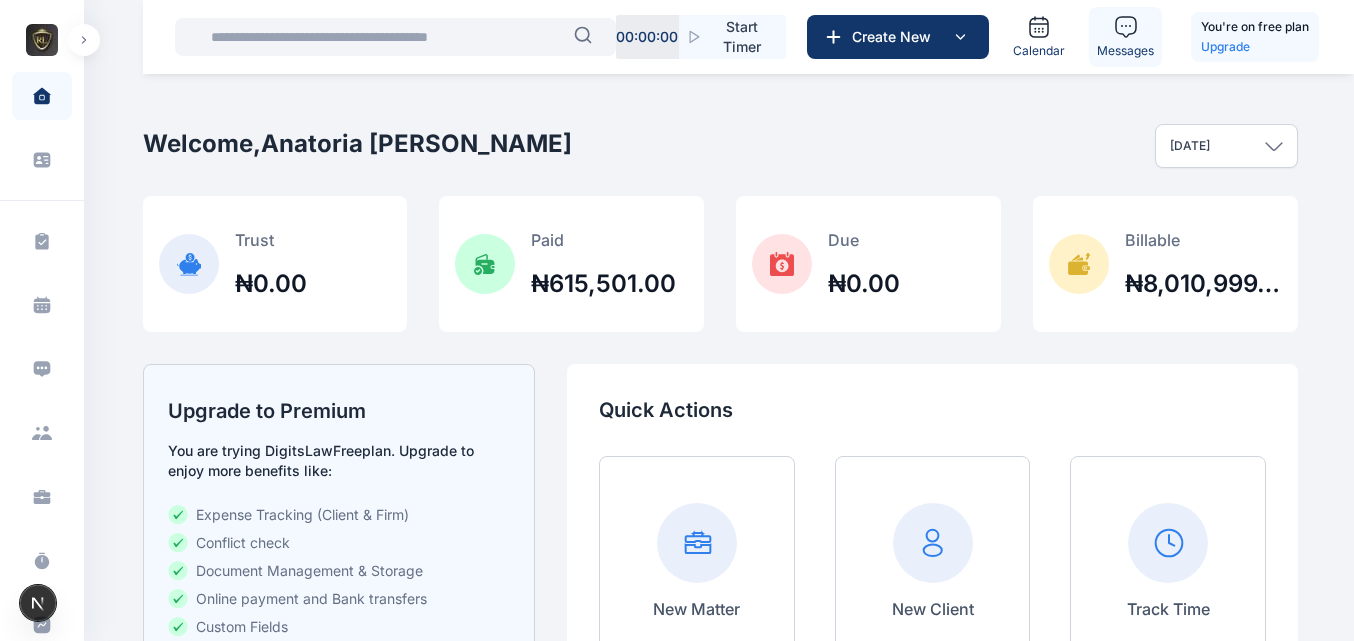 click 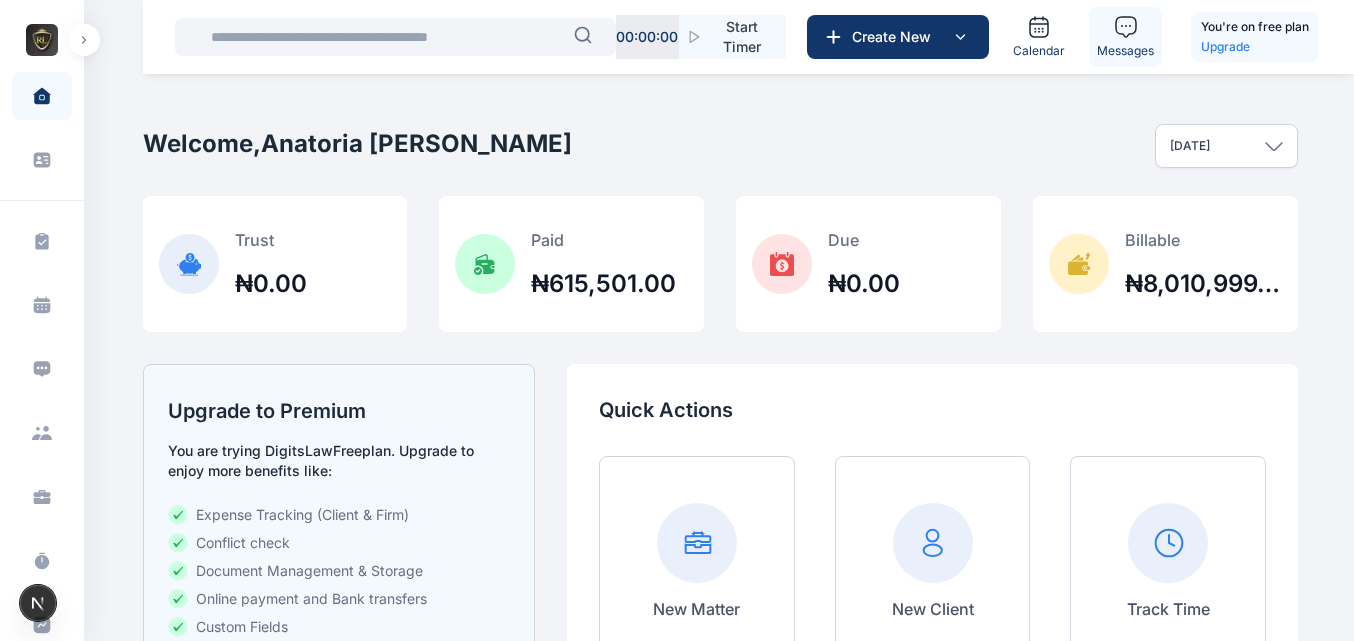 click 